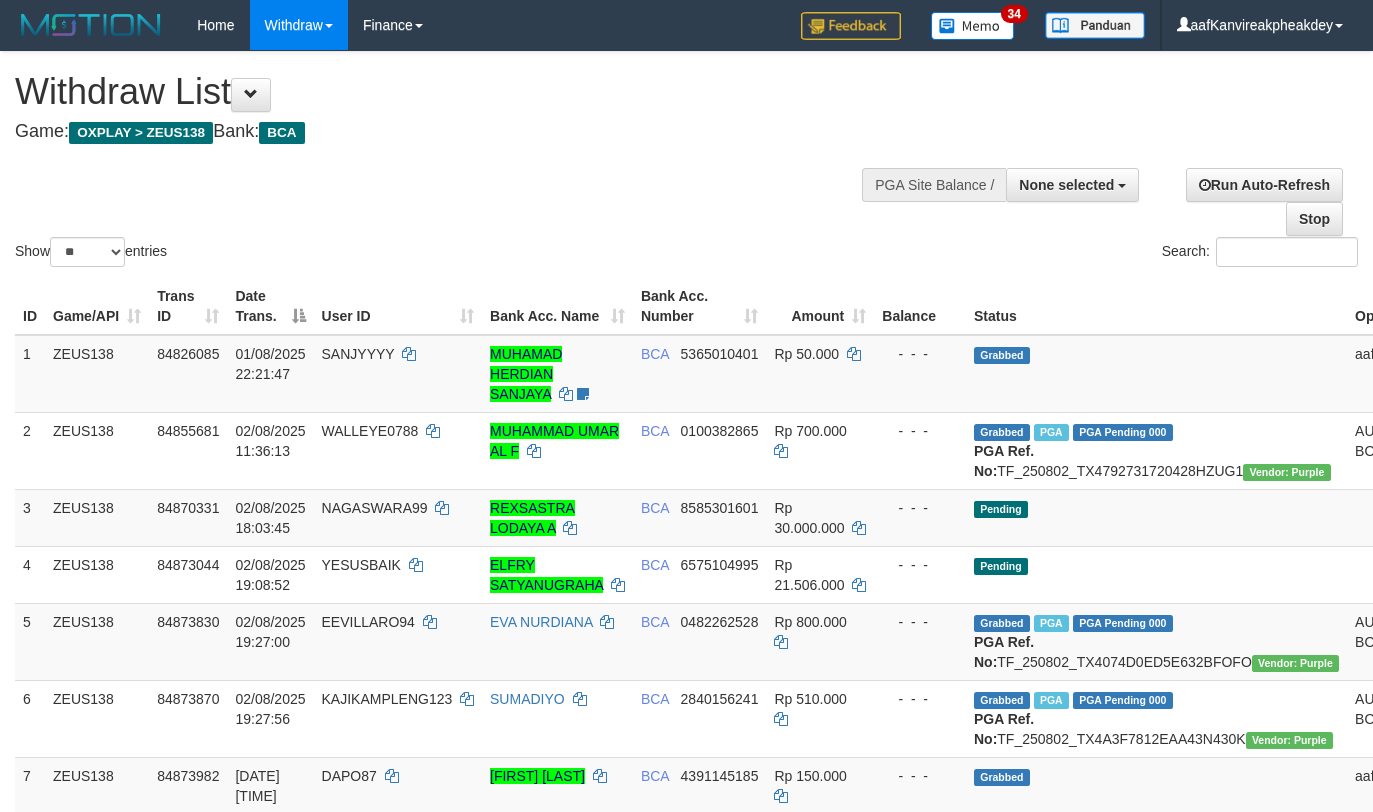 select 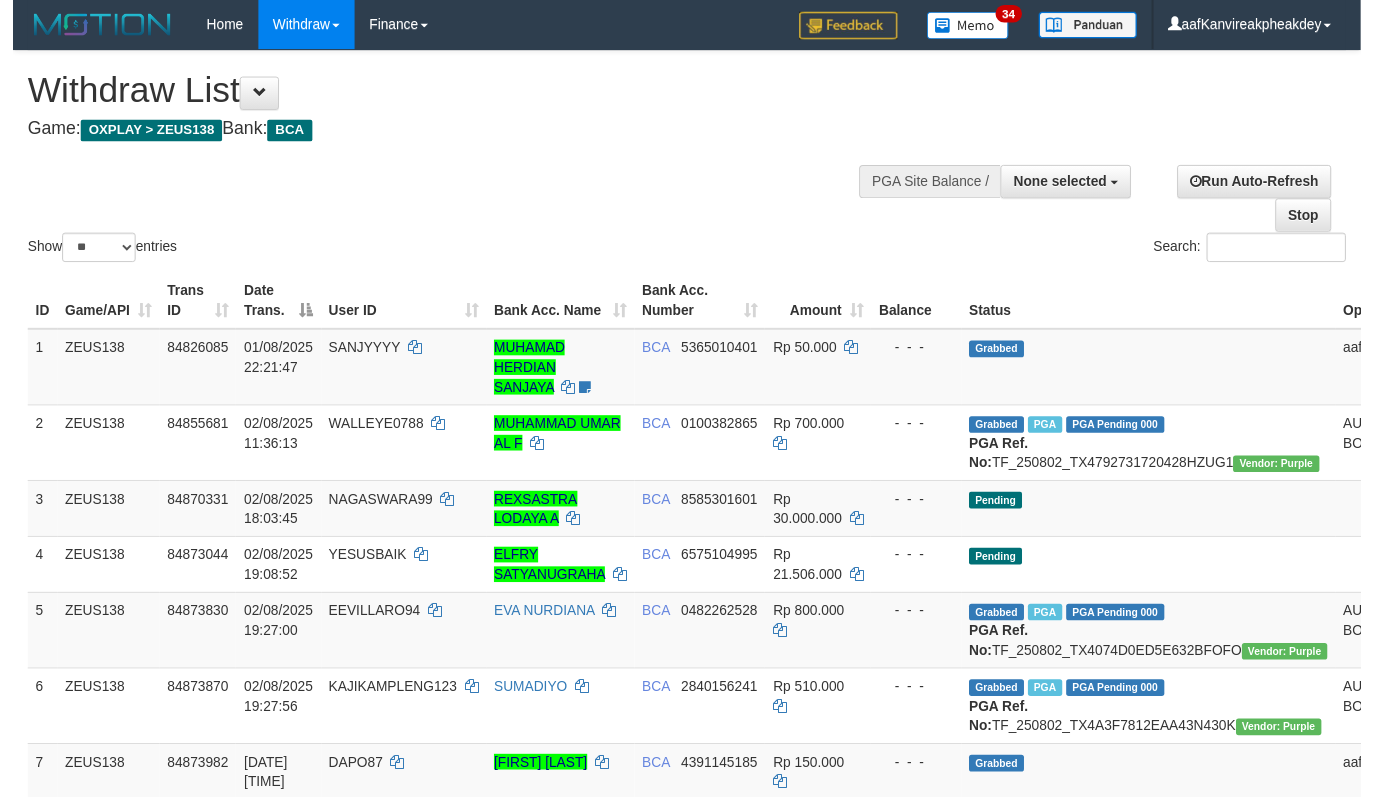 scroll, scrollTop: 200, scrollLeft: 0, axis: vertical 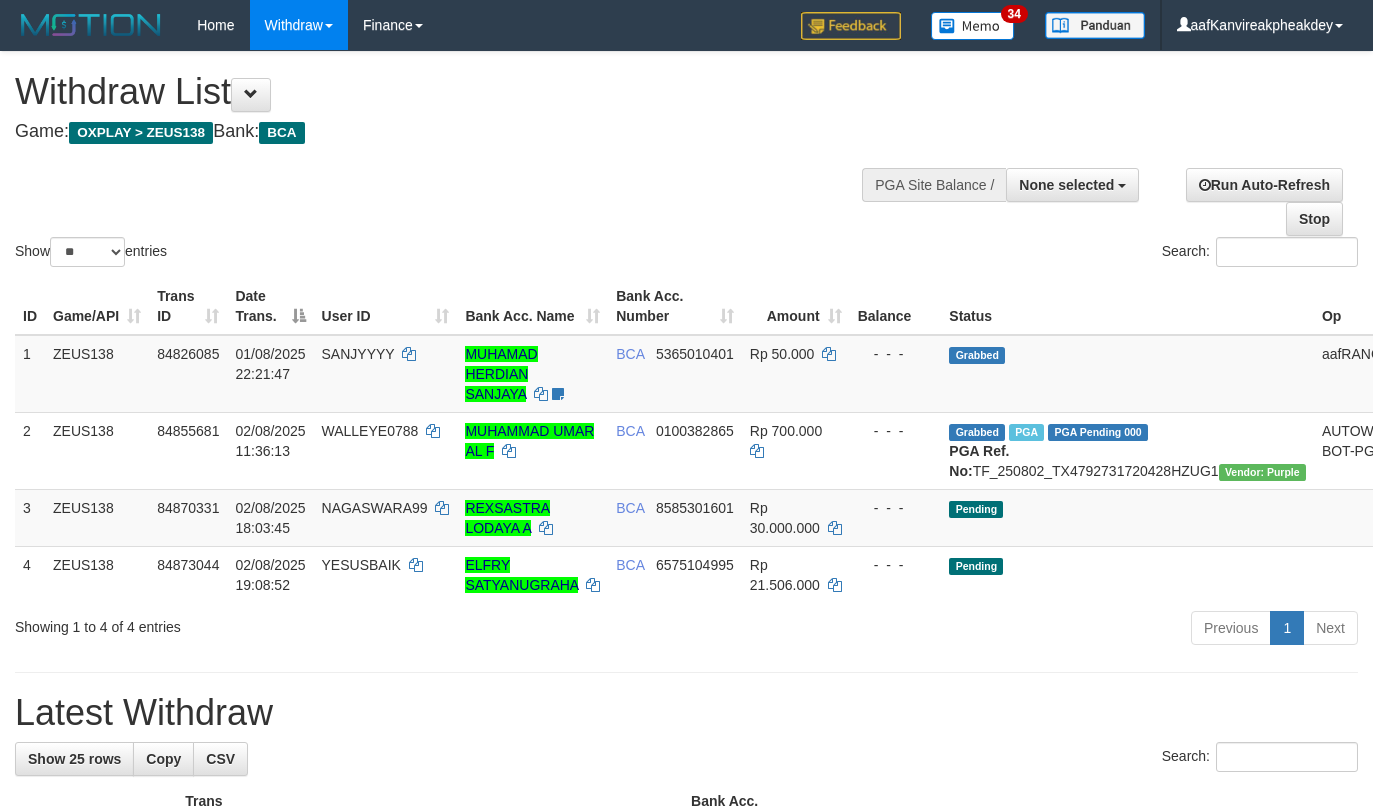 select 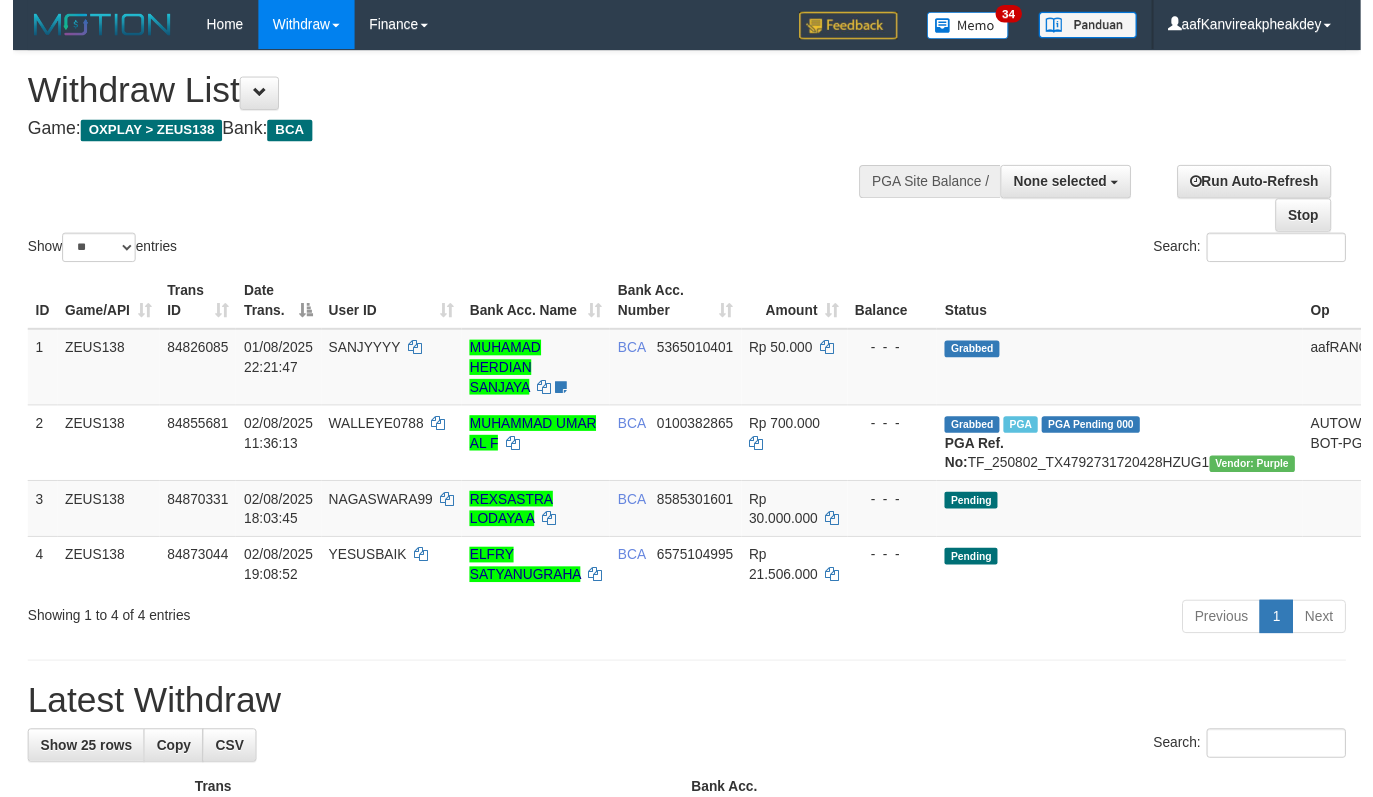 scroll, scrollTop: 200, scrollLeft: 0, axis: vertical 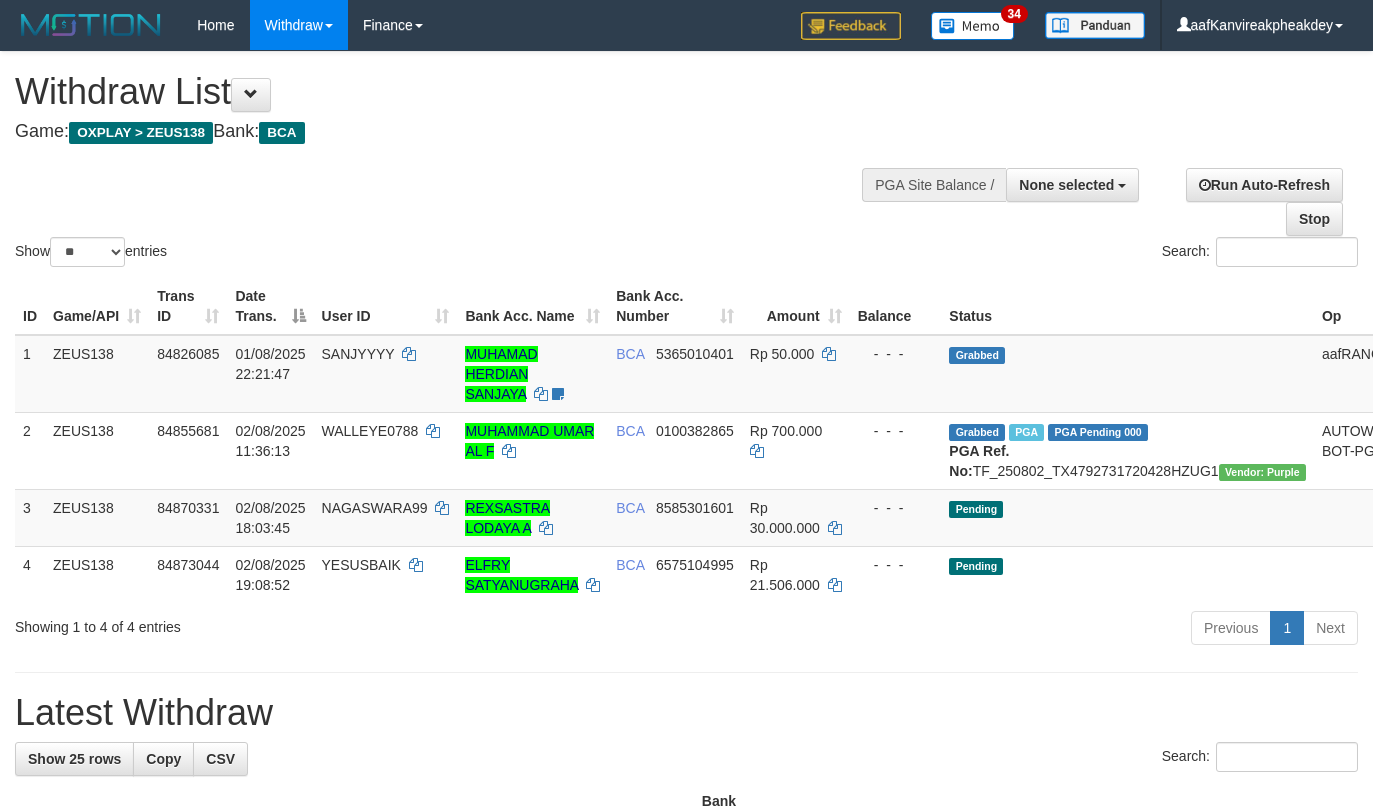 select 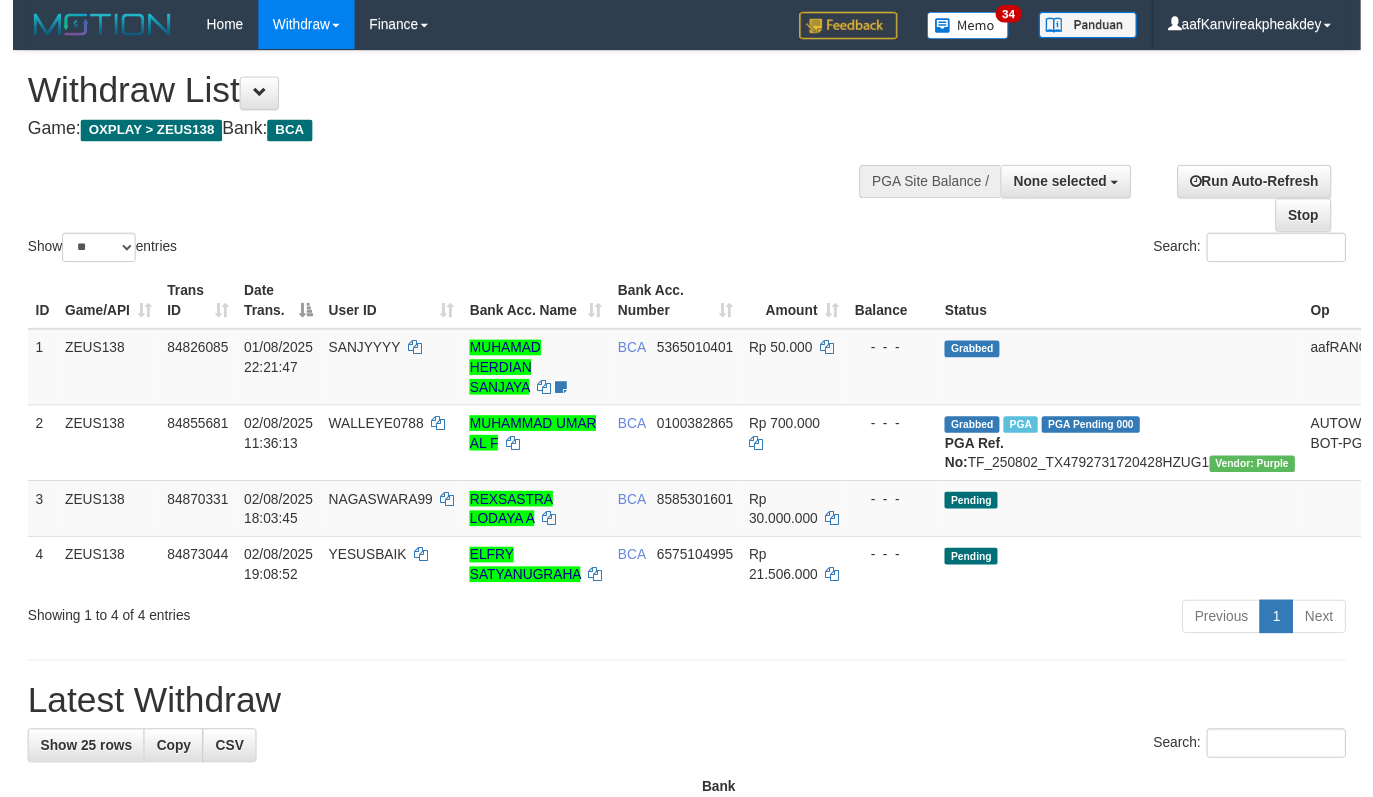 scroll, scrollTop: 200, scrollLeft: 0, axis: vertical 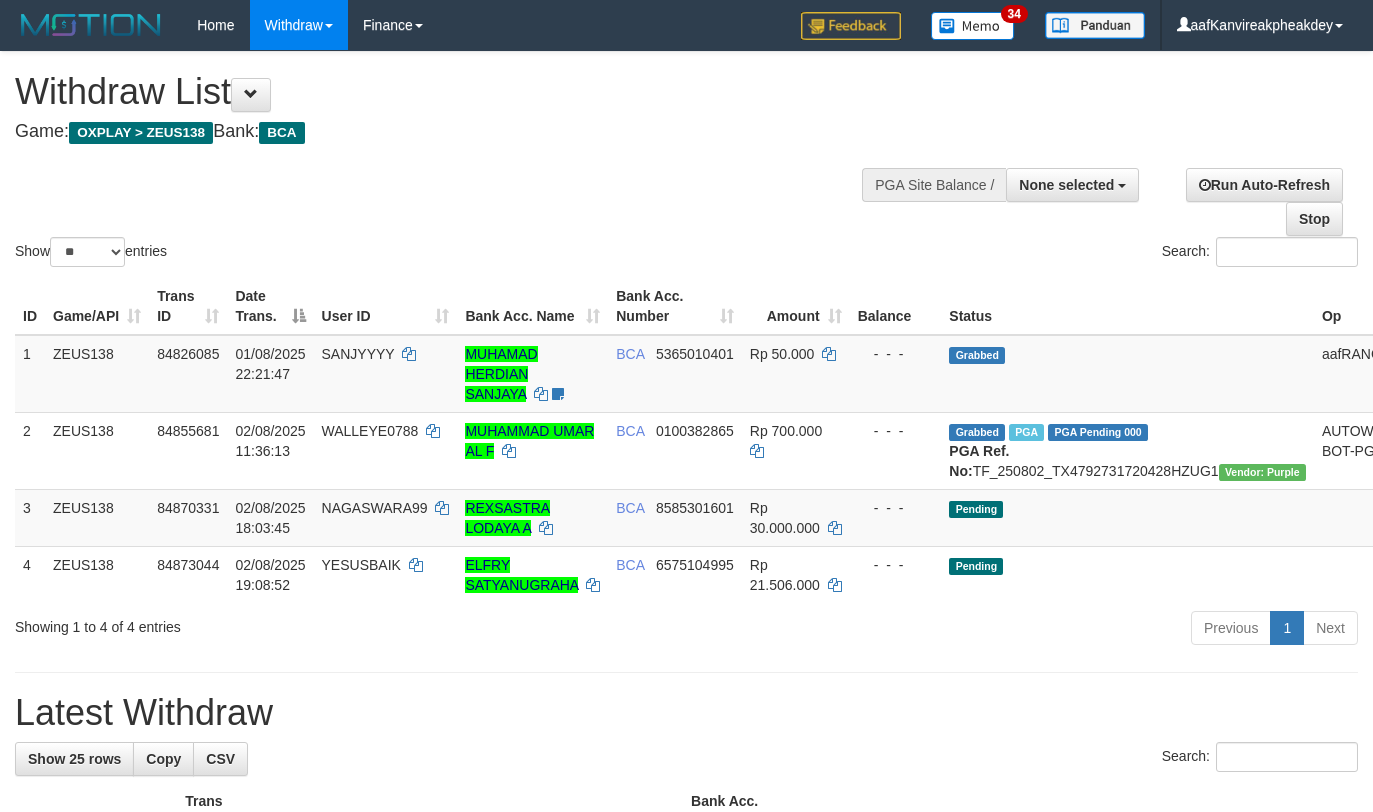 select 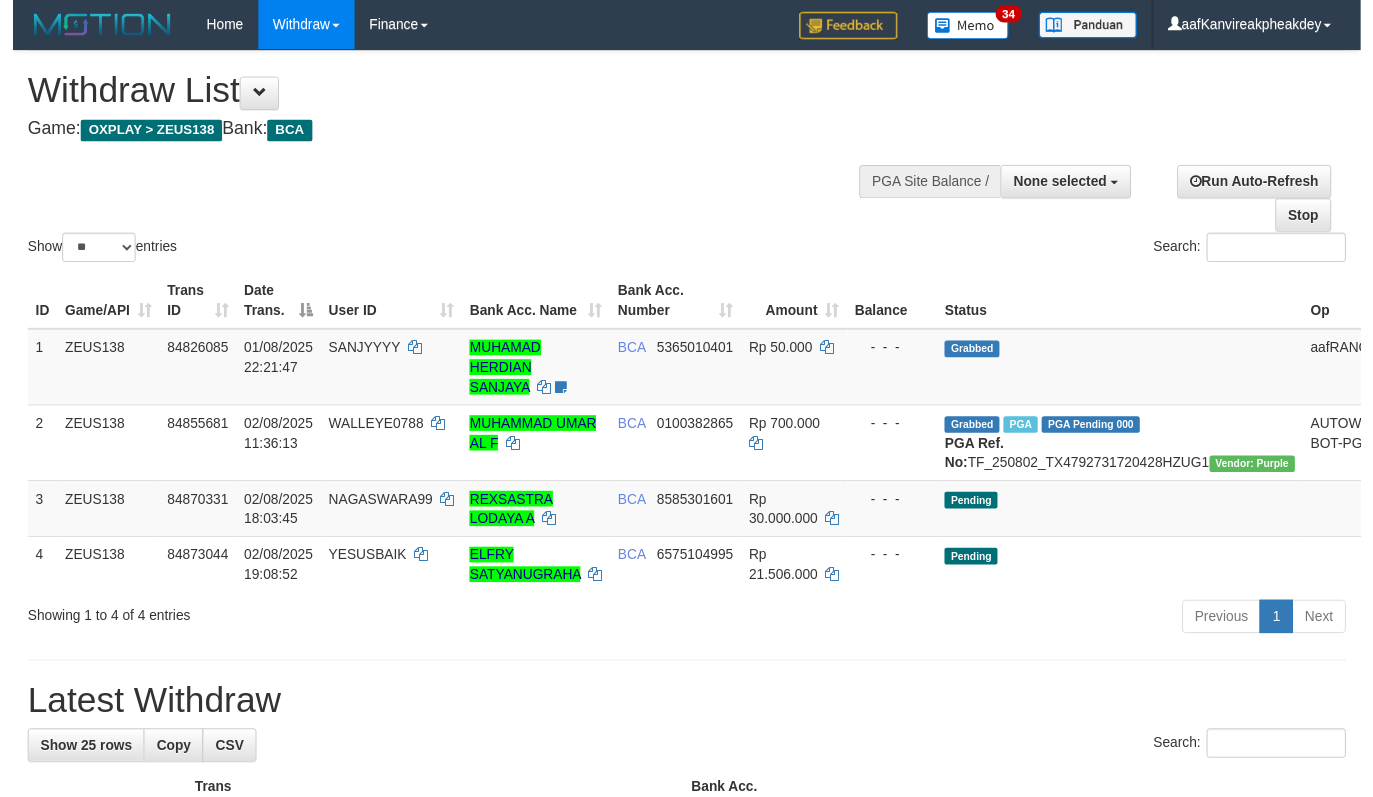 scroll, scrollTop: 200, scrollLeft: 0, axis: vertical 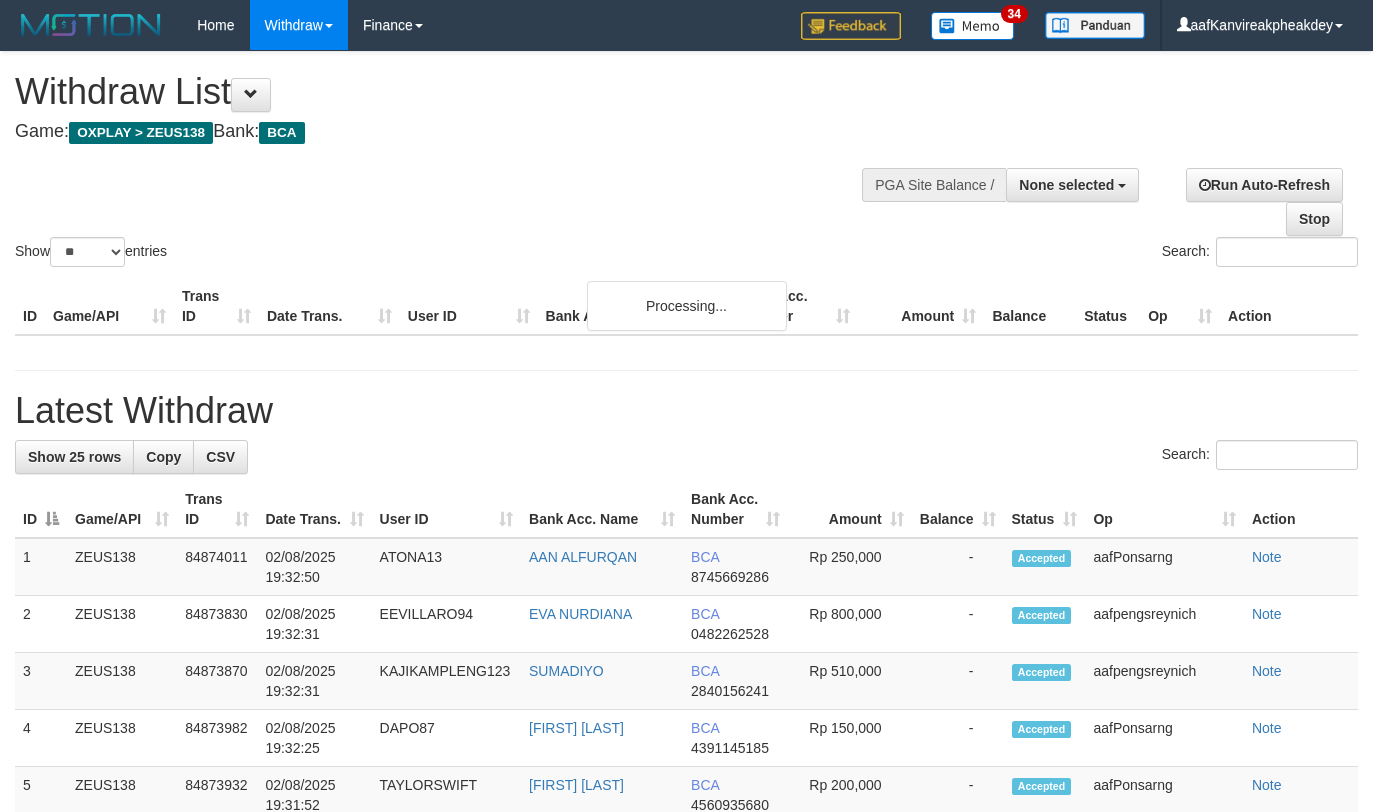 select 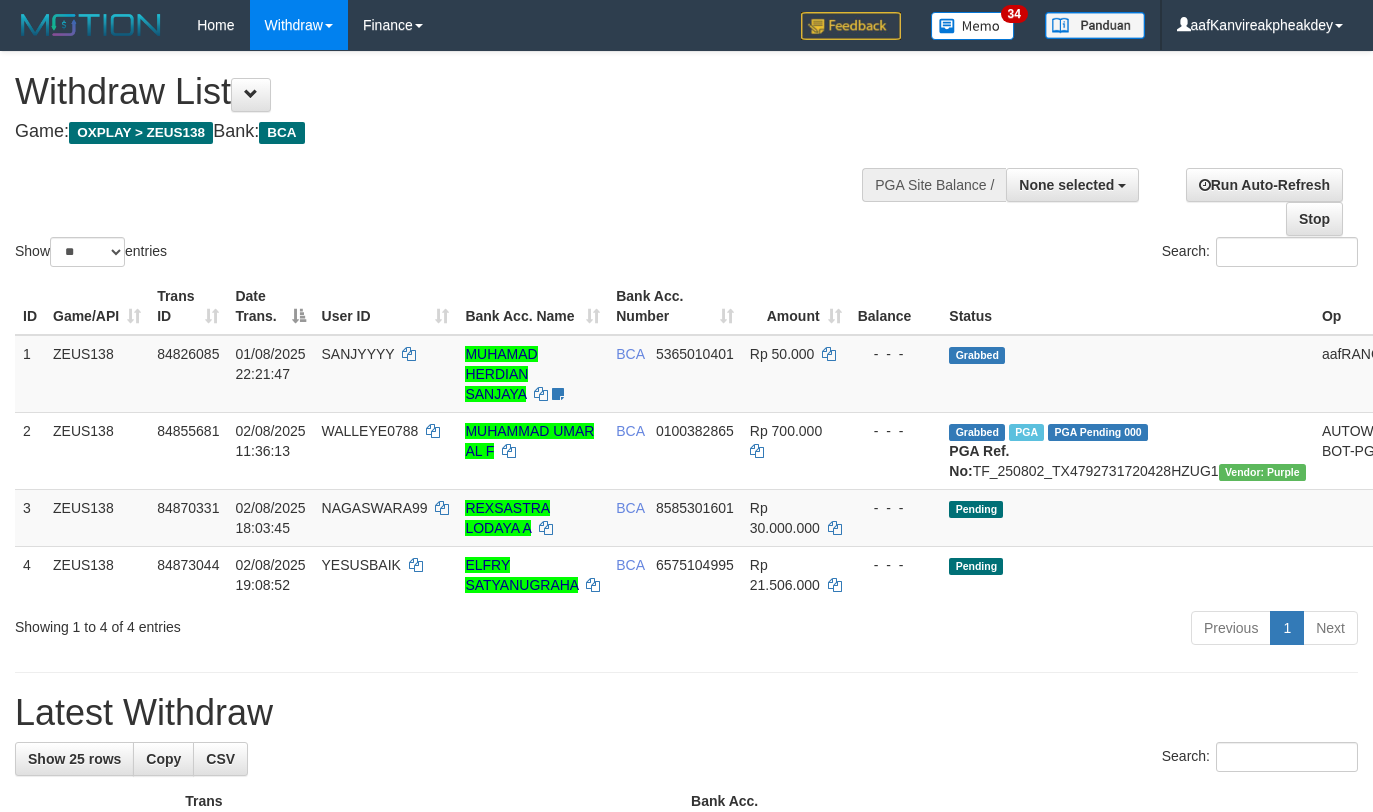 select 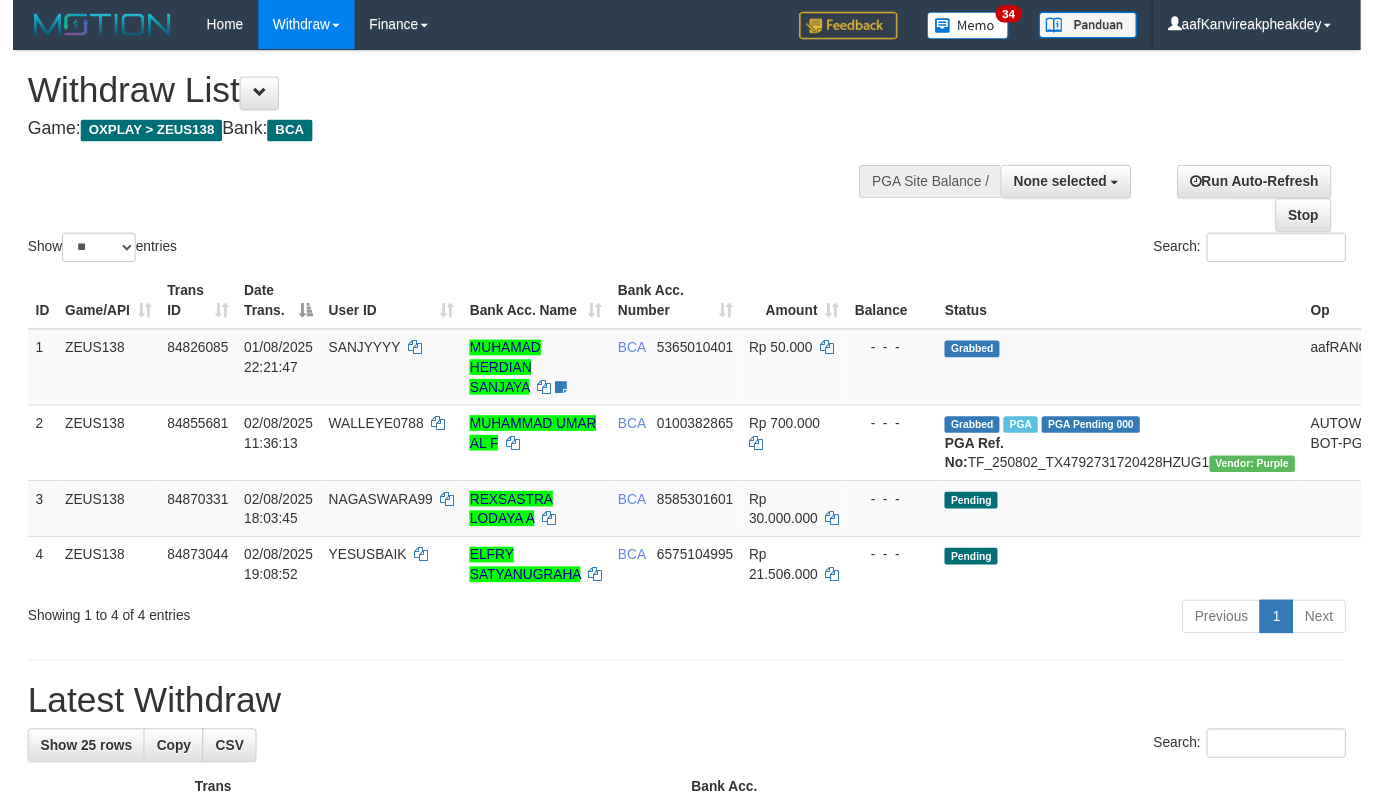 scroll, scrollTop: 200, scrollLeft: 0, axis: vertical 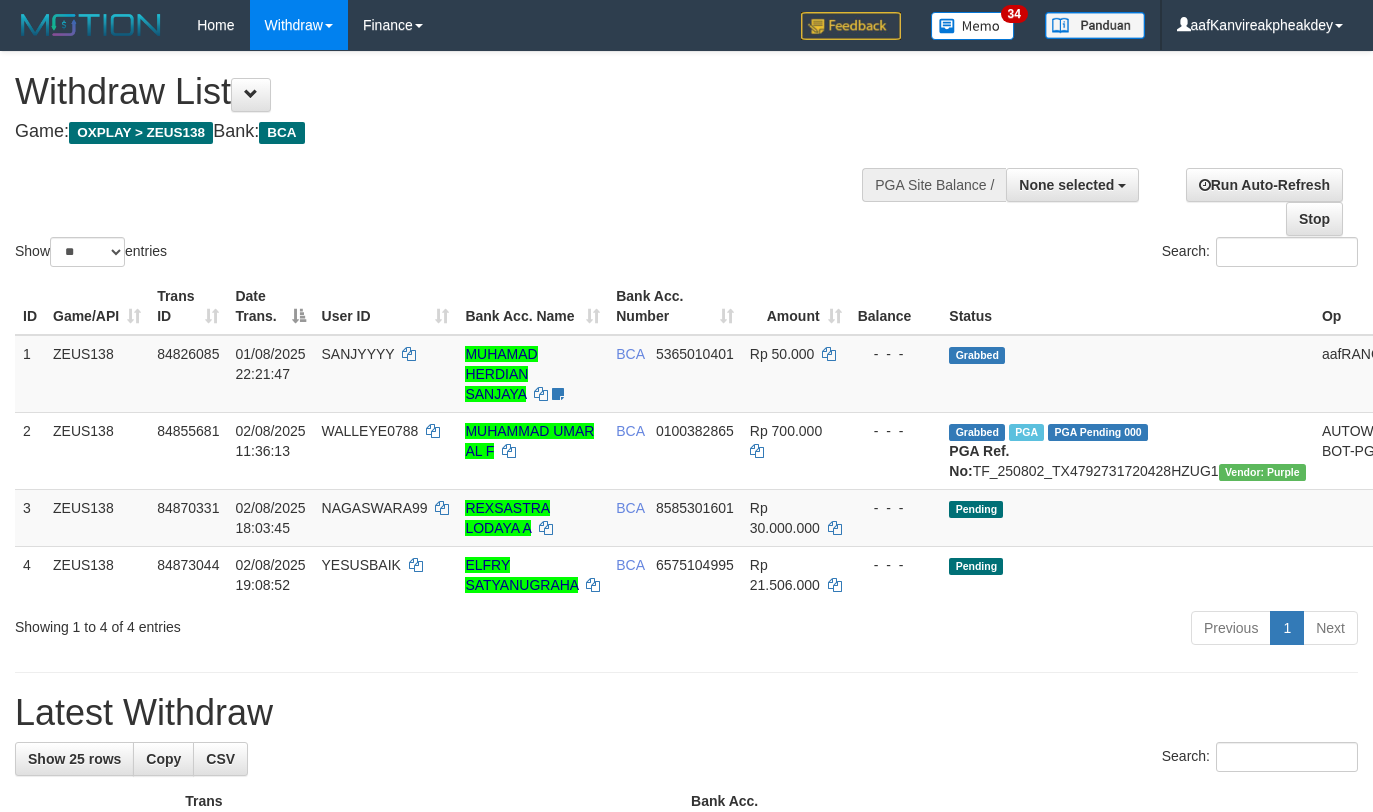 select 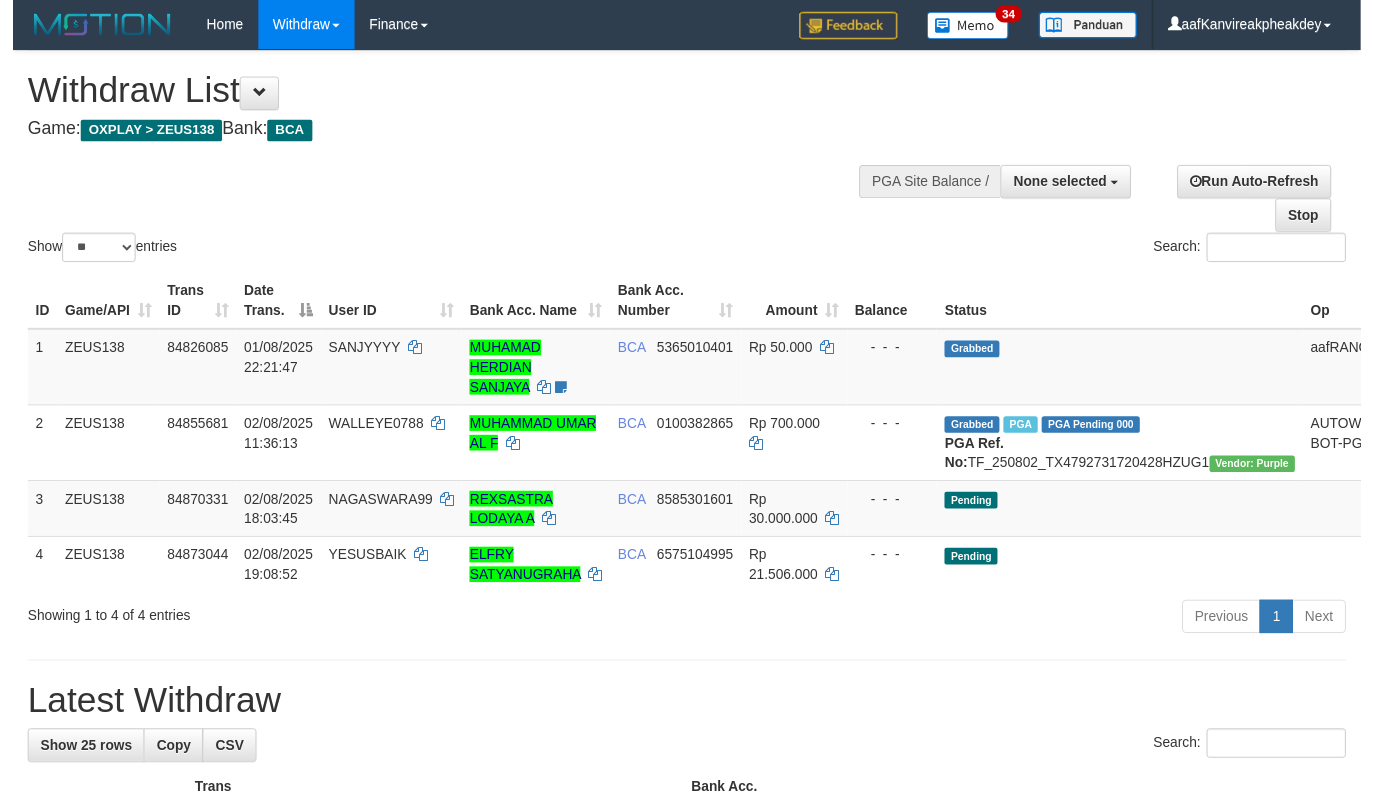 scroll, scrollTop: 200, scrollLeft: 0, axis: vertical 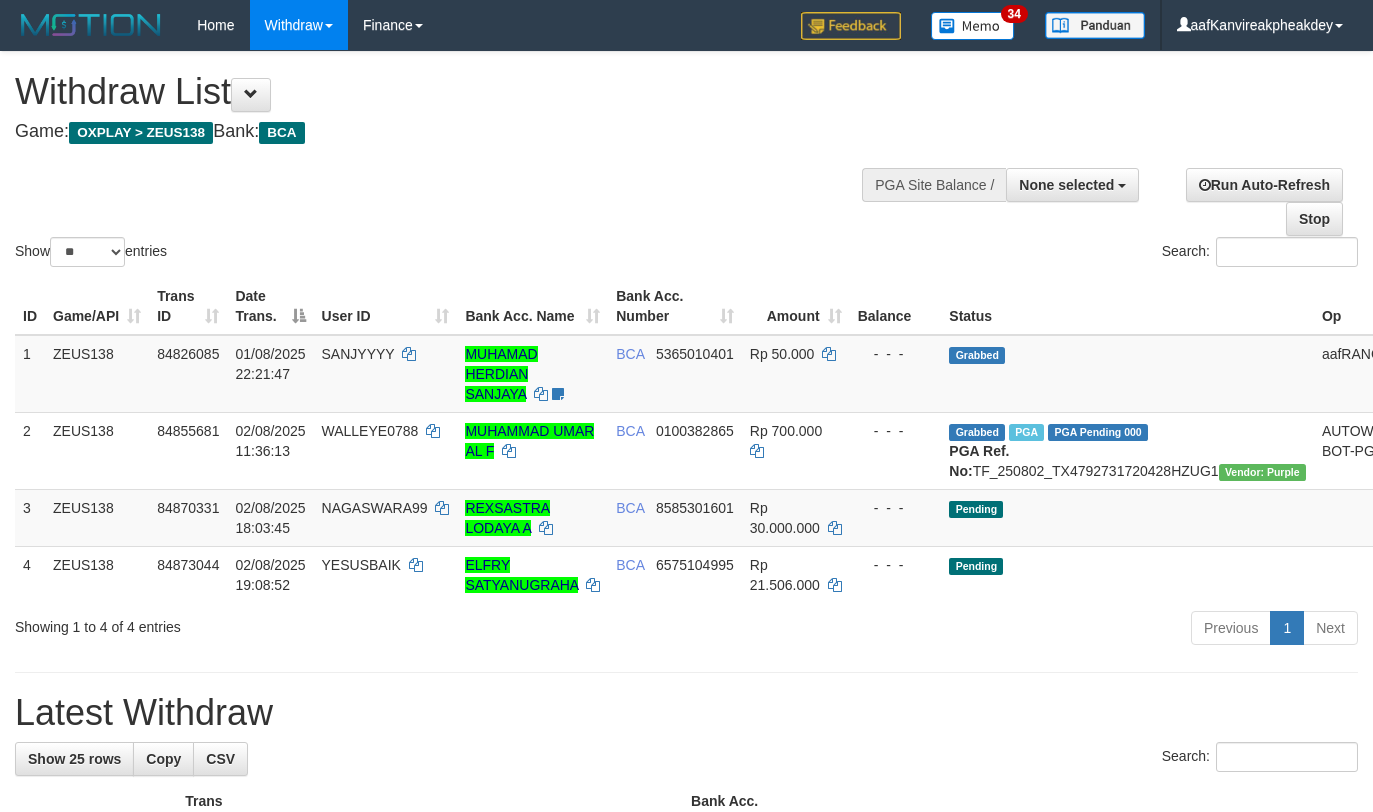 select 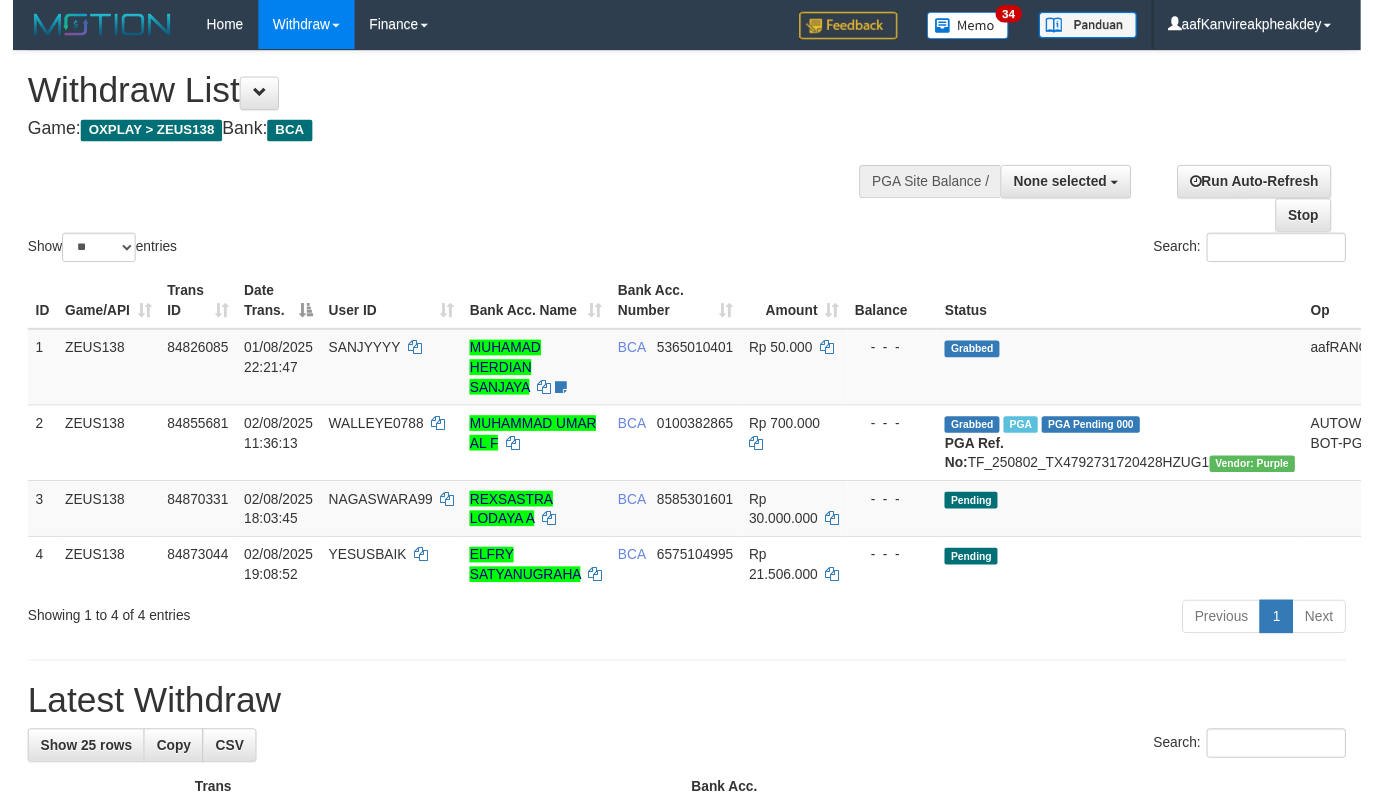 scroll, scrollTop: 200, scrollLeft: 0, axis: vertical 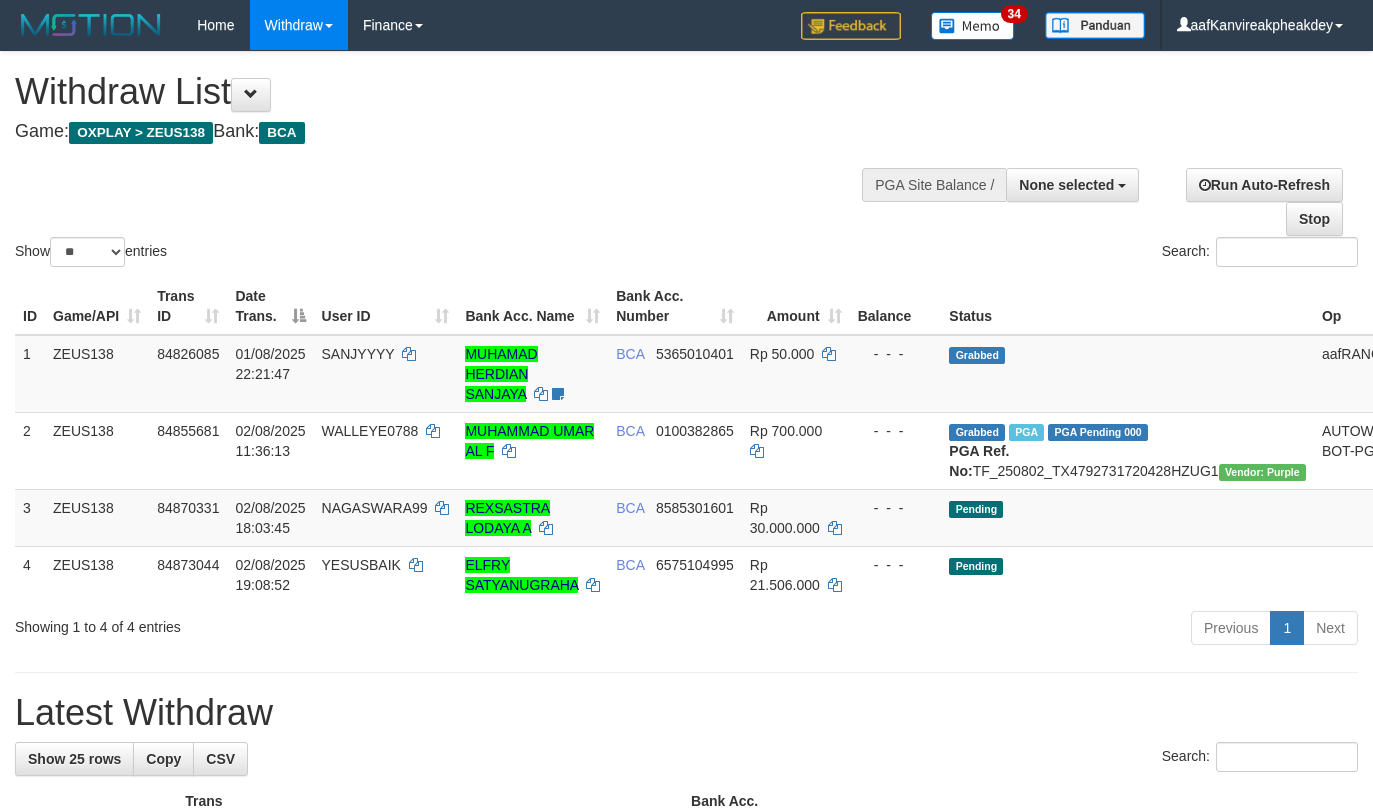 select 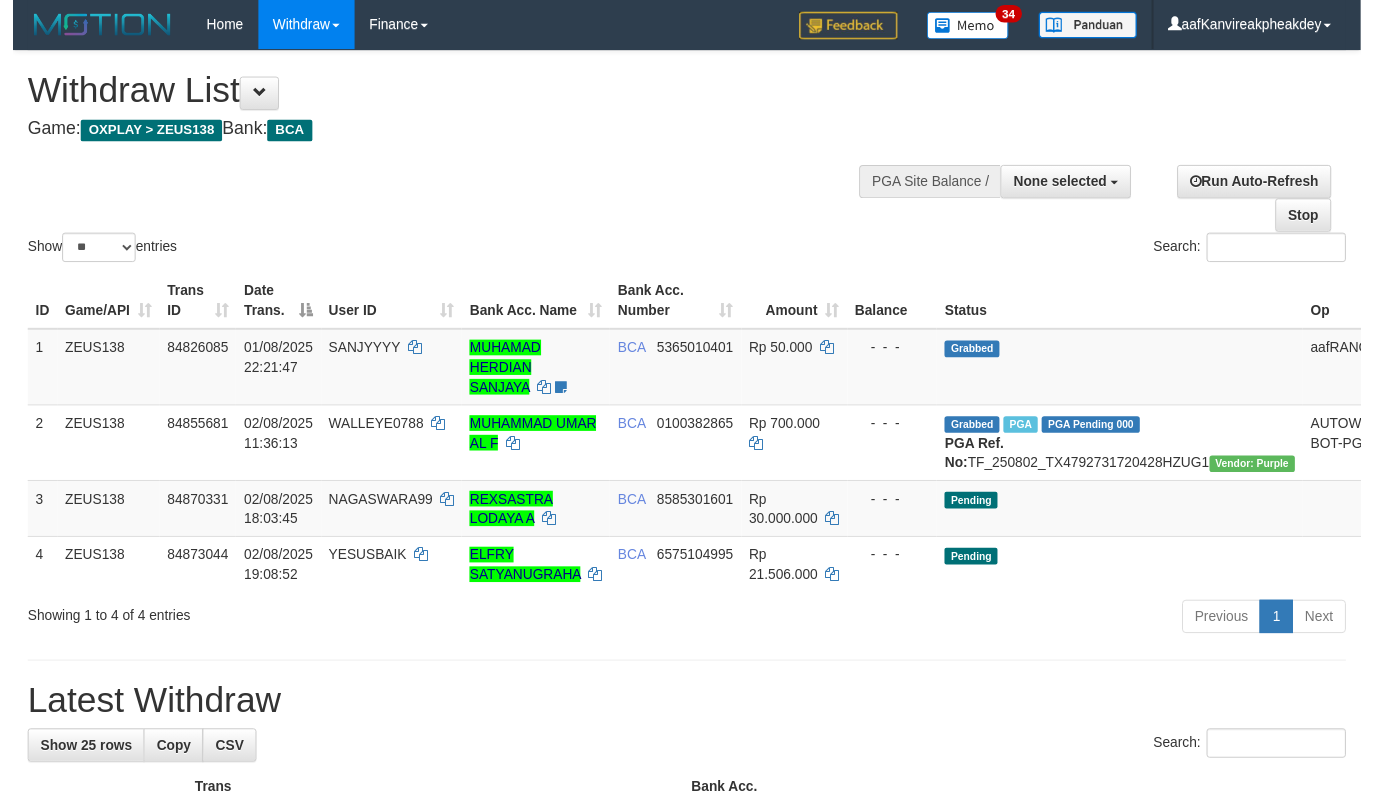 scroll, scrollTop: 200, scrollLeft: 0, axis: vertical 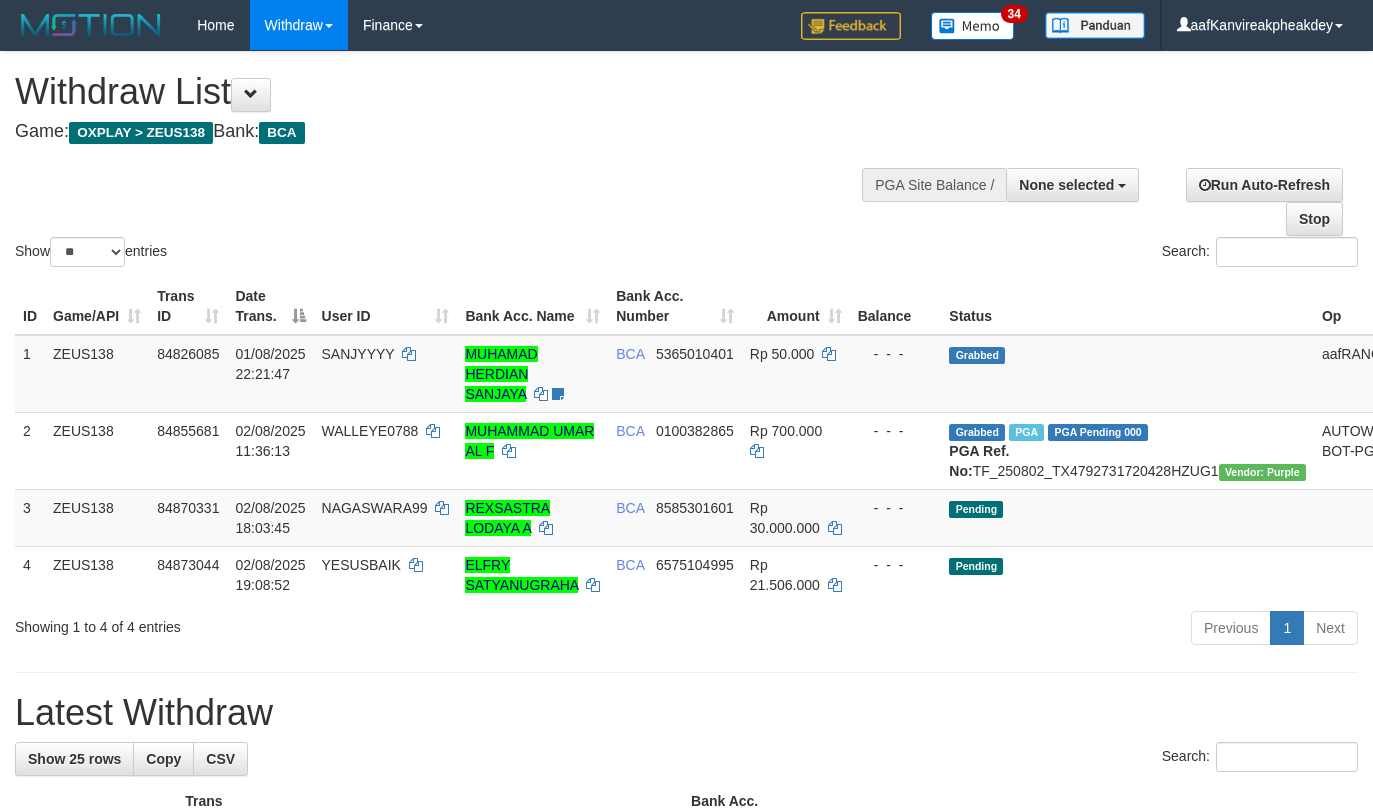 select 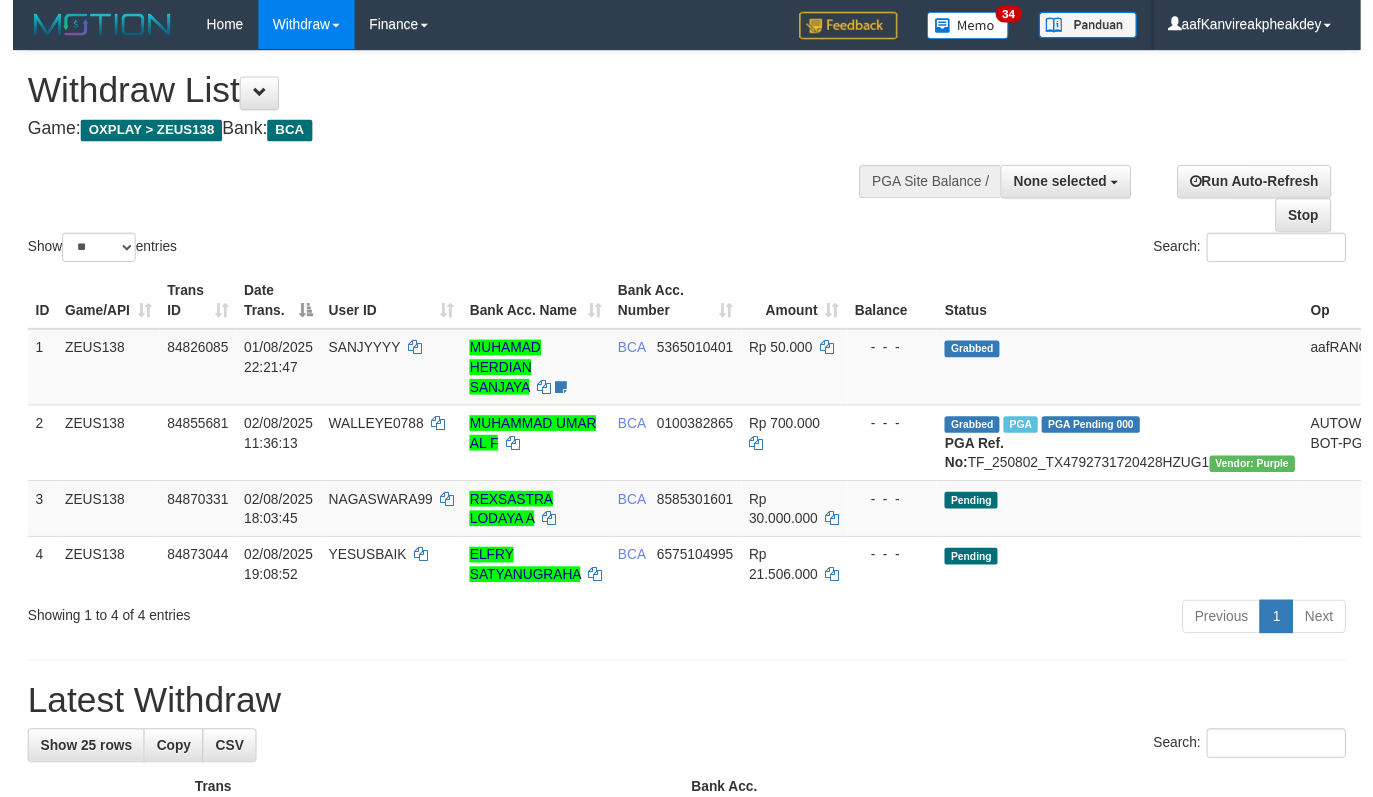 scroll, scrollTop: 200, scrollLeft: 0, axis: vertical 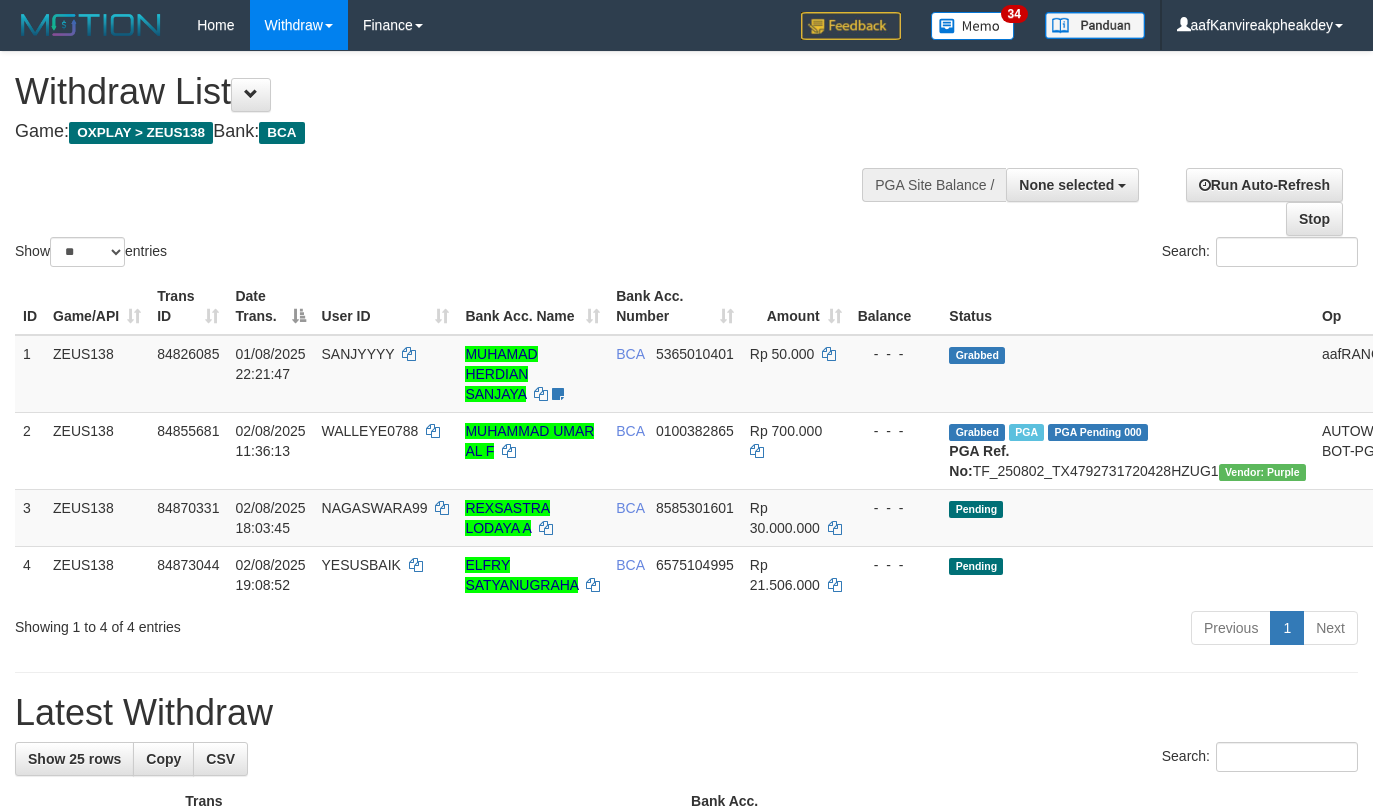 select 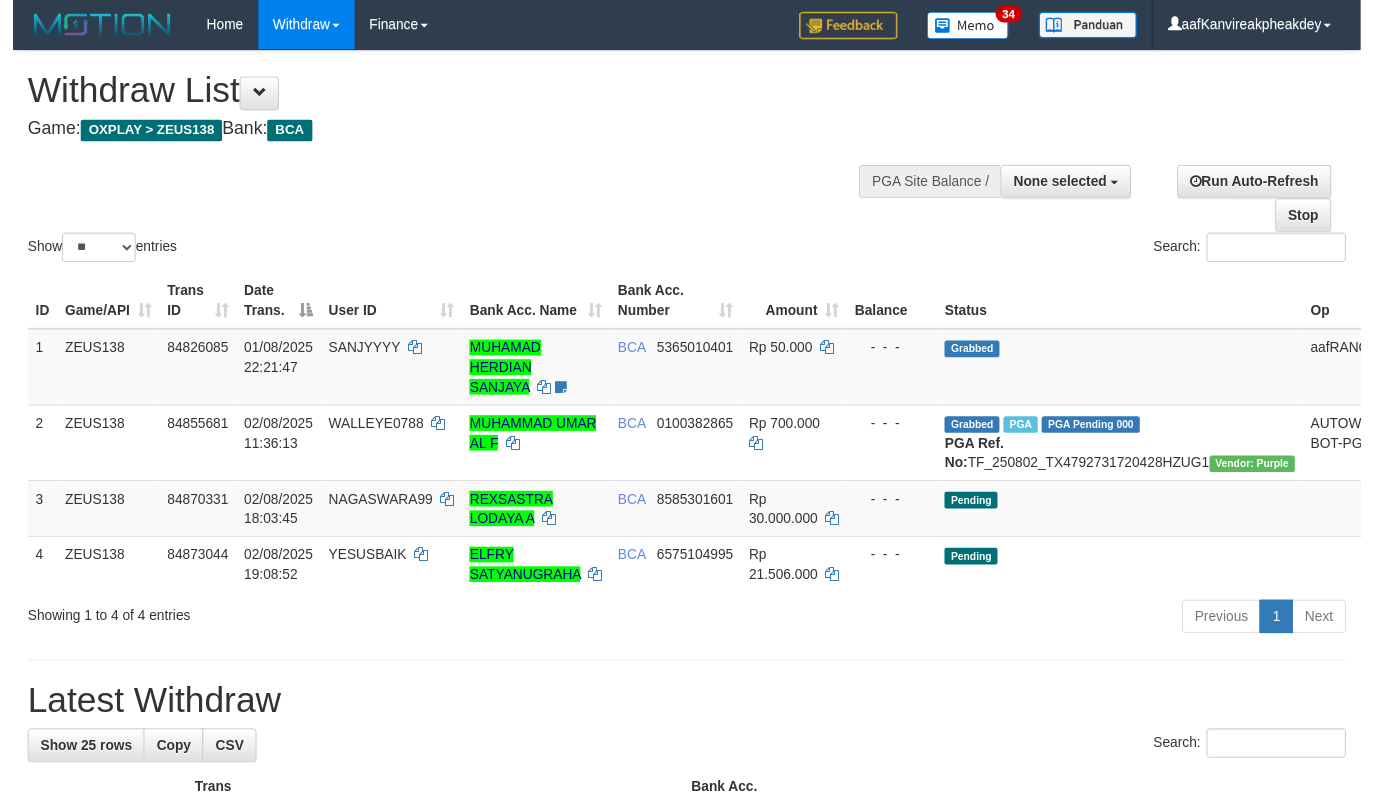 scroll, scrollTop: 200, scrollLeft: 0, axis: vertical 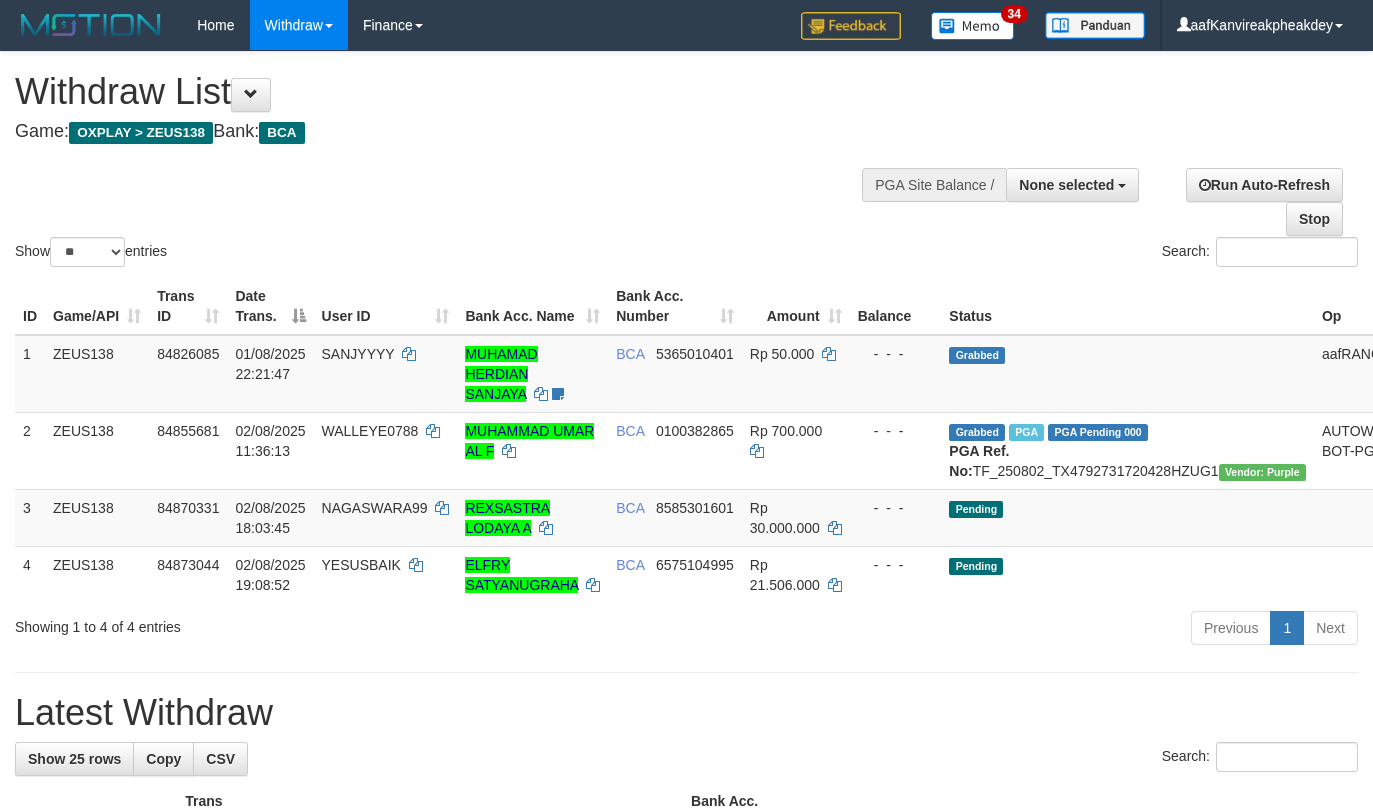 select 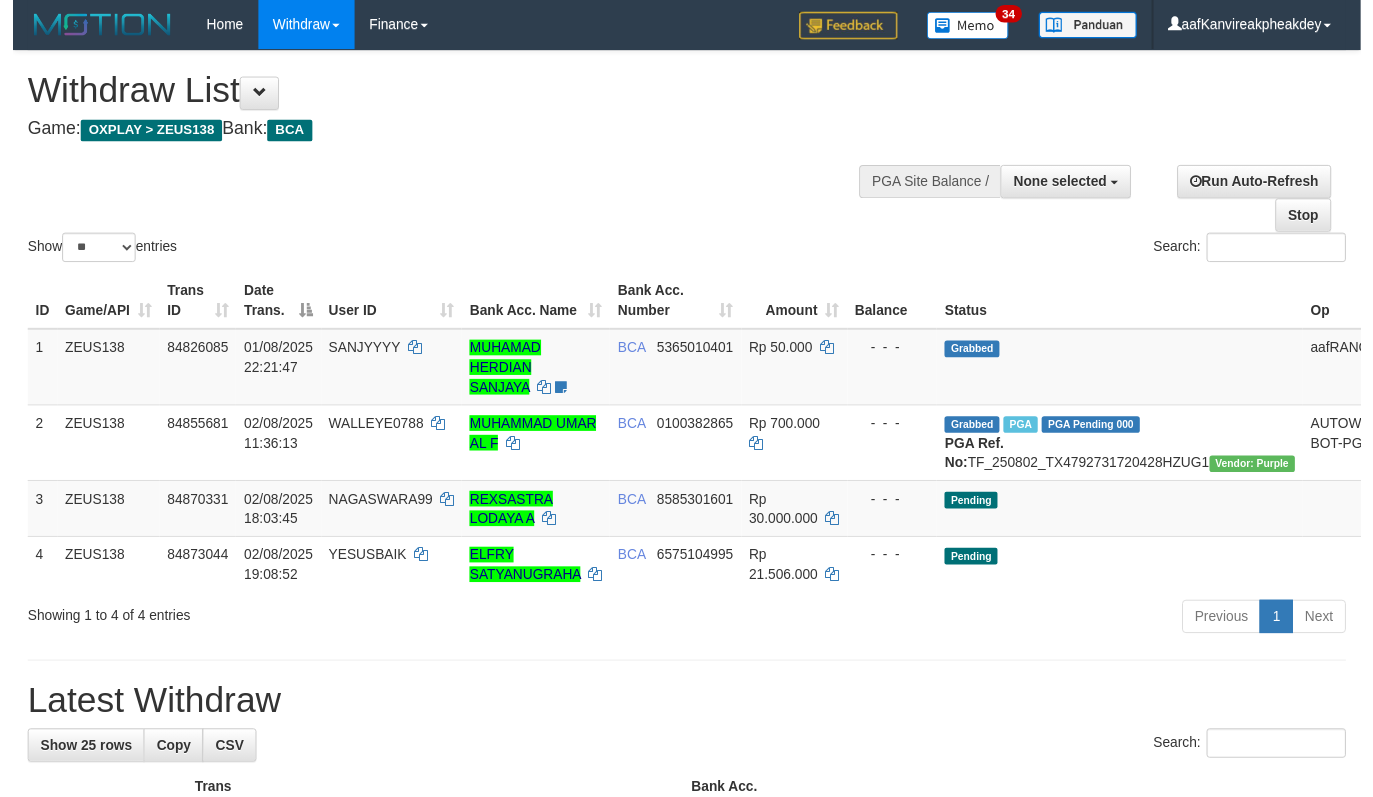 scroll, scrollTop: 200, scrollLeft: 0, axis: vertical 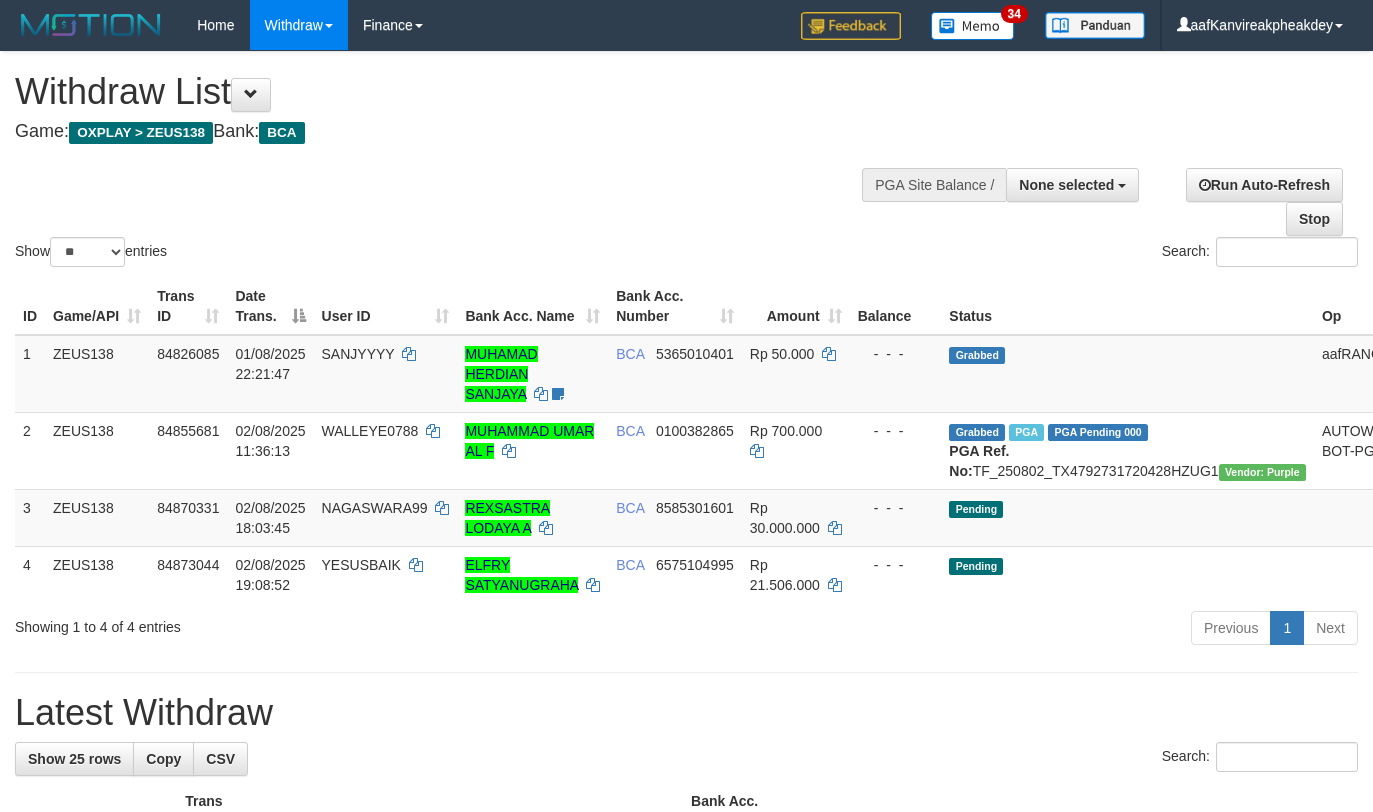 select 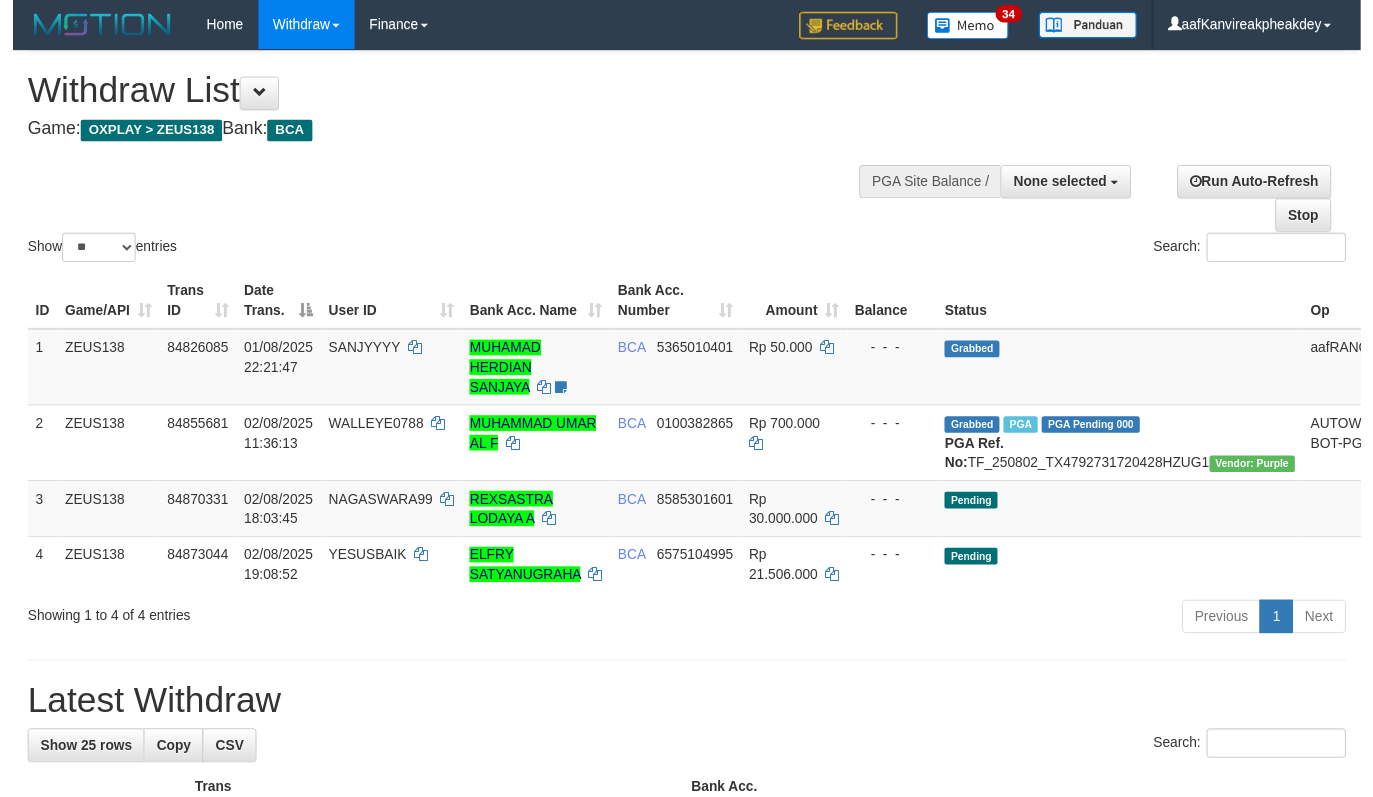 scroll, scrollTop: 200, scrollLeft: 0, axis: vertical 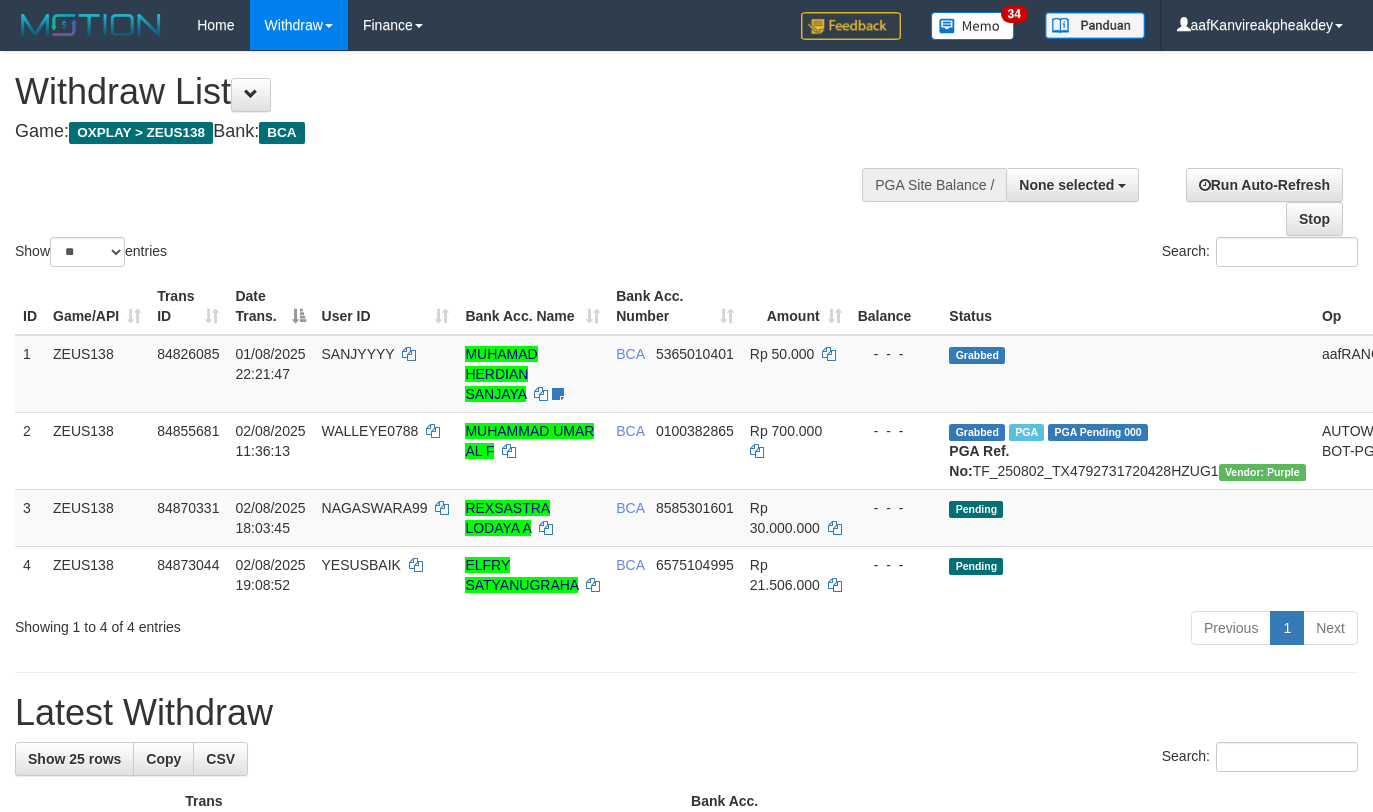 select 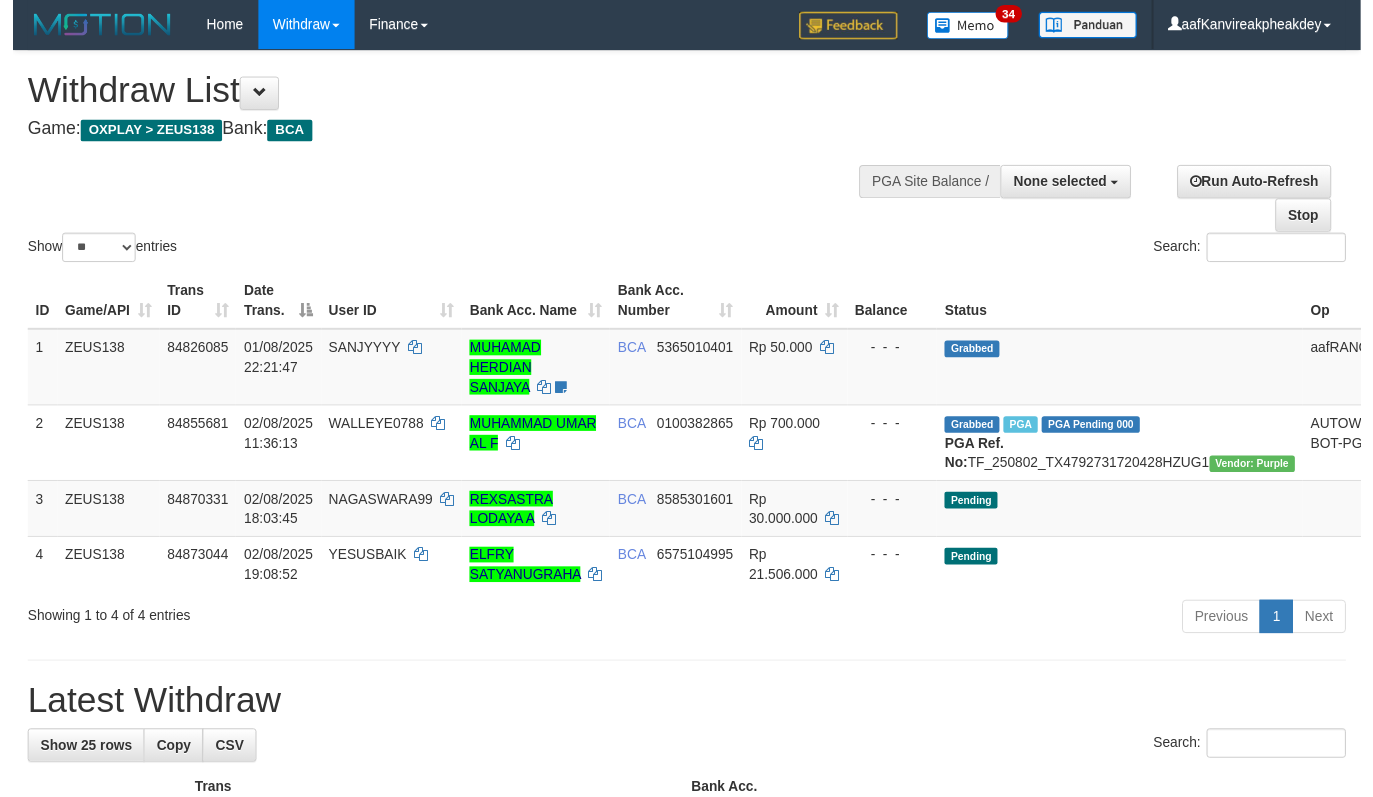 scroll, scrollTop: 200, scrollLeft: 0, axis: vertical 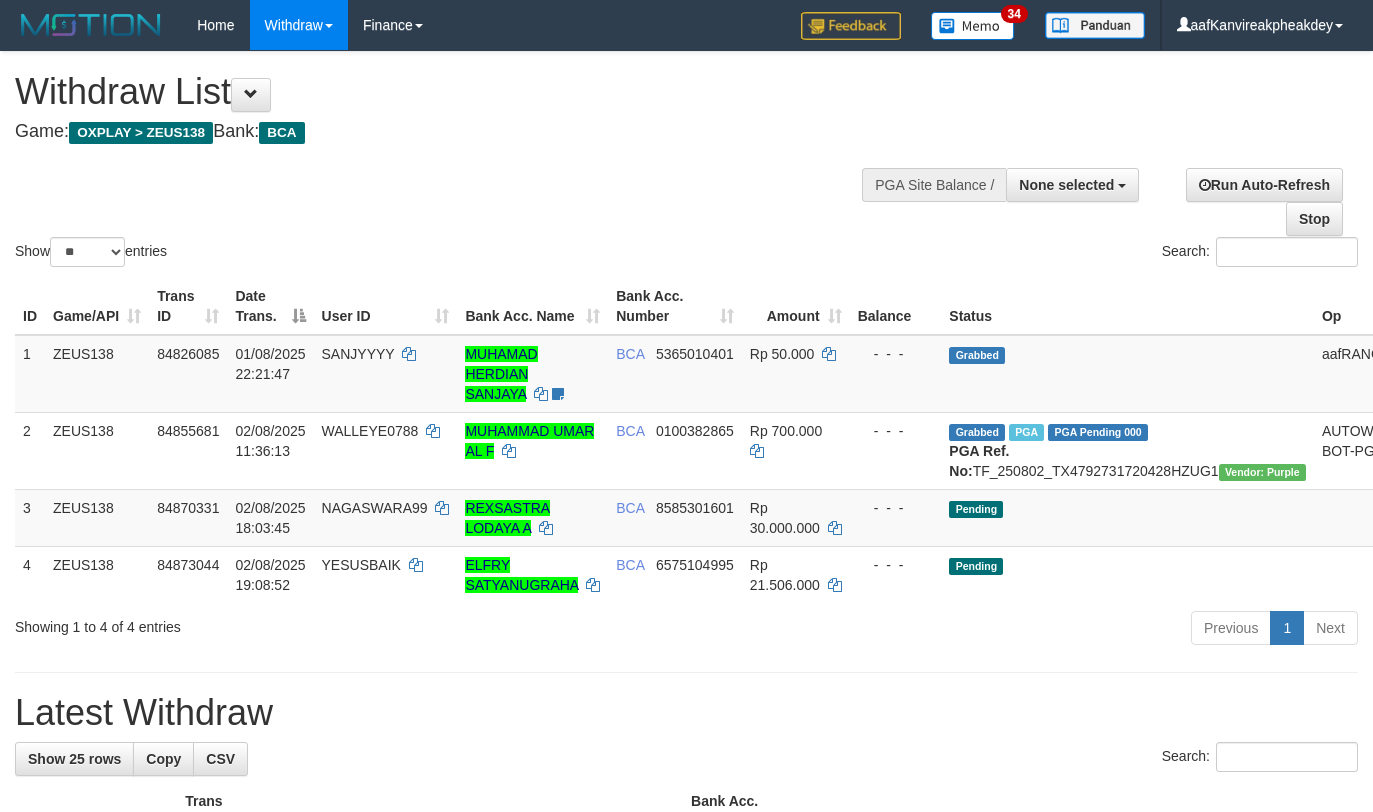 select 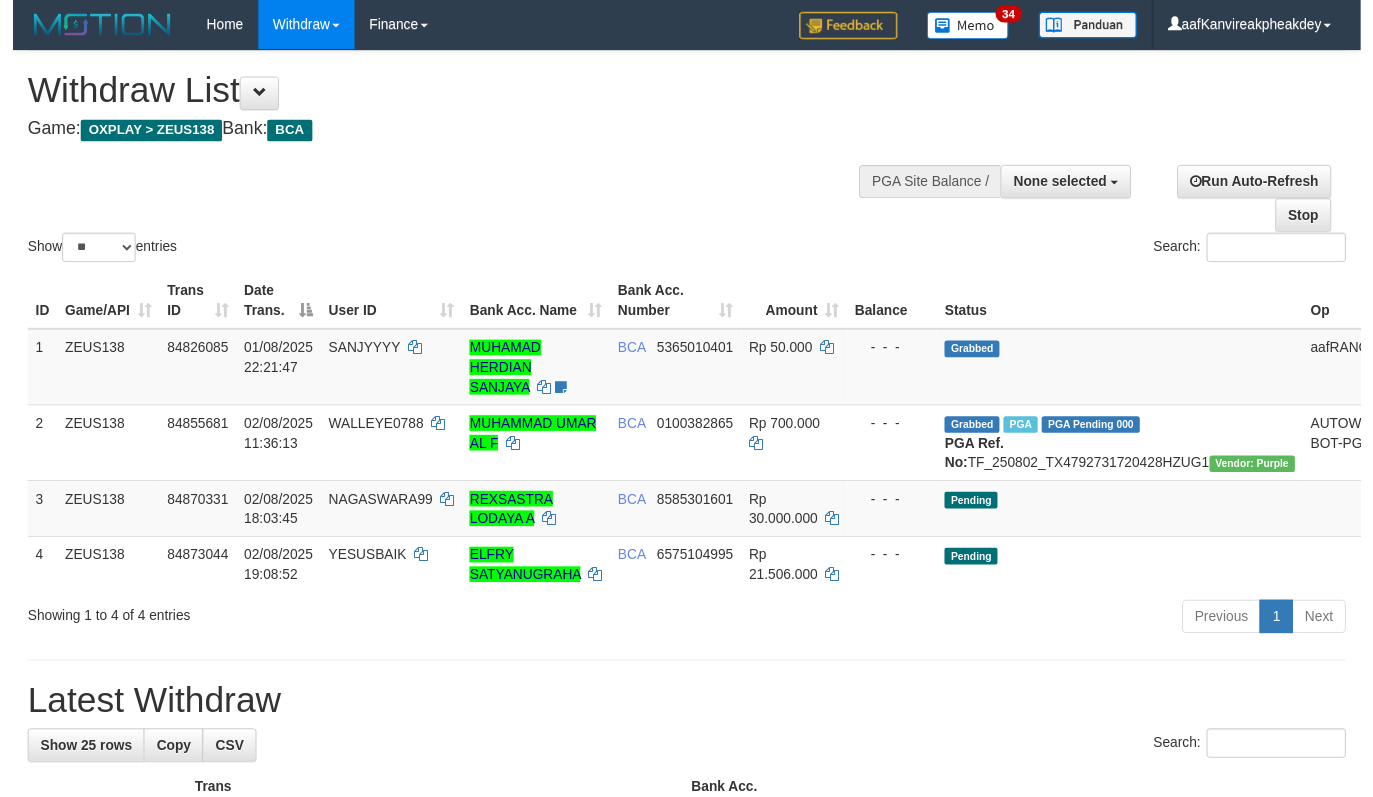 scroll, scrollTop: 200, scrollLeft: 0, axis: vertical 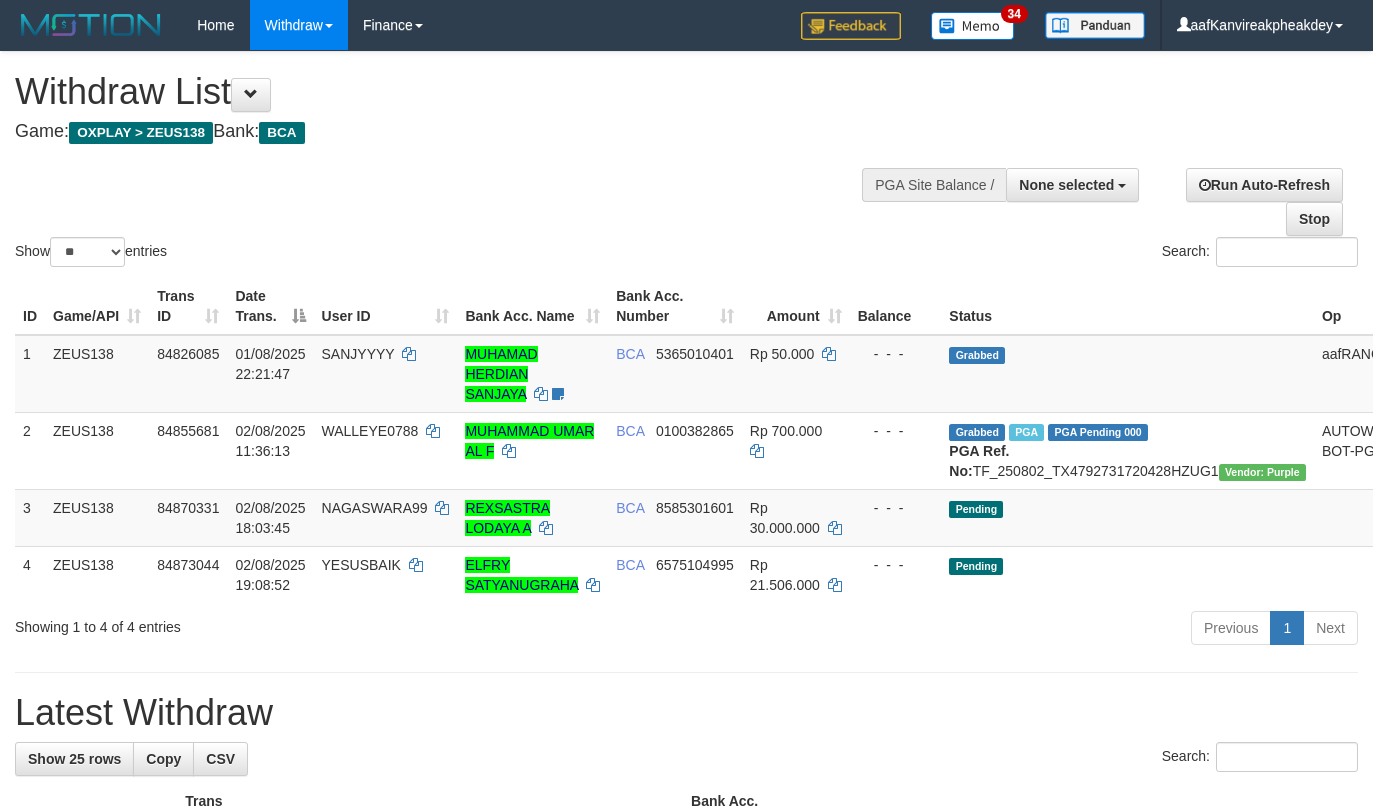 select 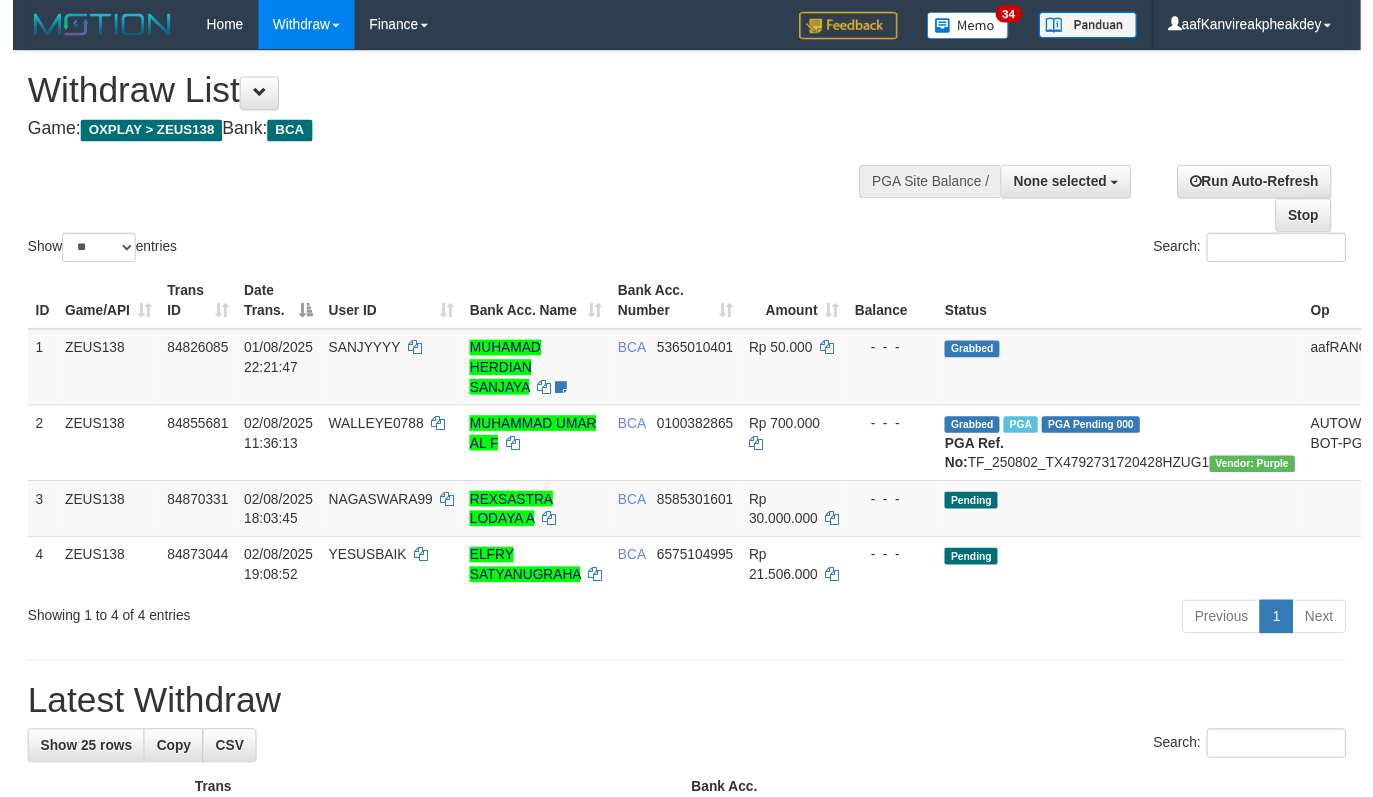 scroll, scrollTop: 200, scrollLeft: 0, axis: vertical 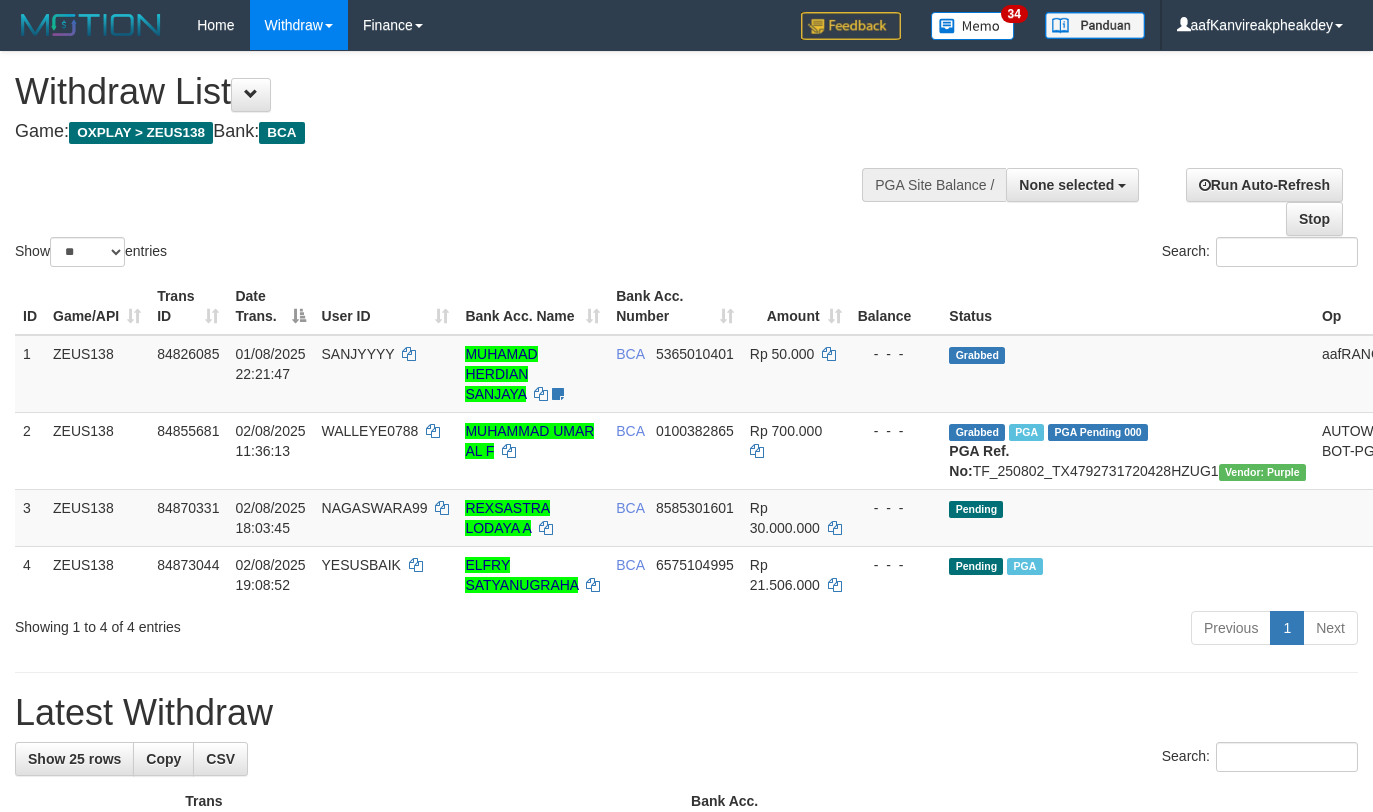 select 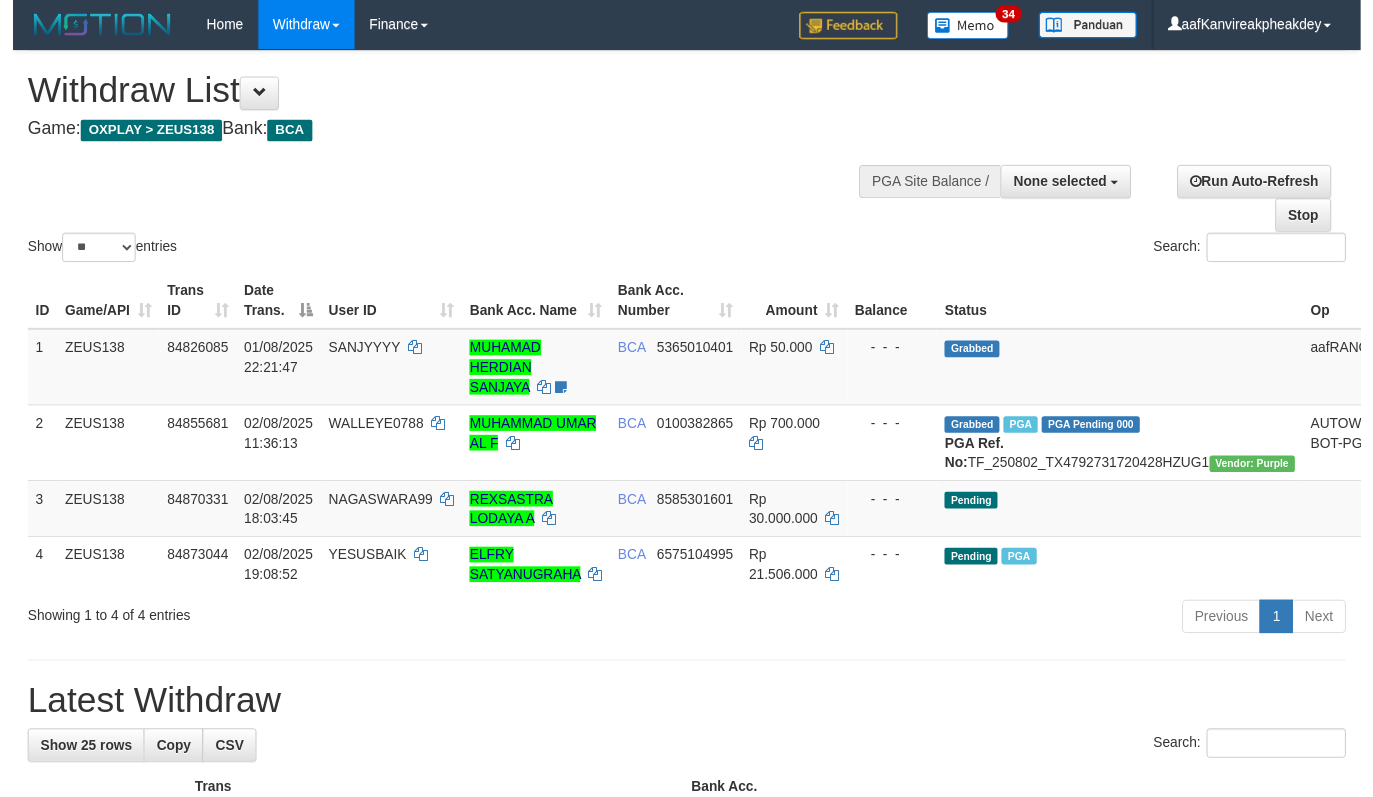 scroll, scrollTop: 200, scrollLeft: 0, axis: vertical 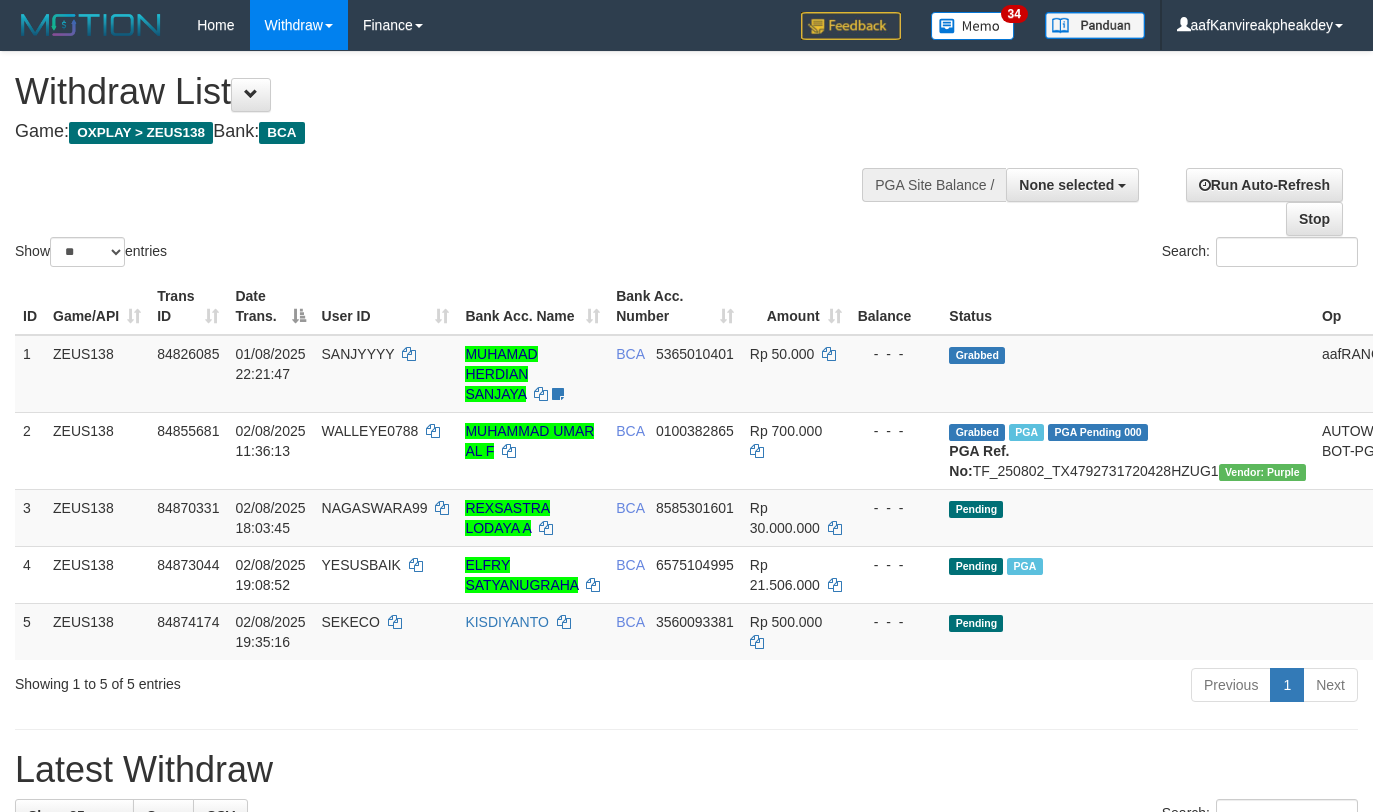 select 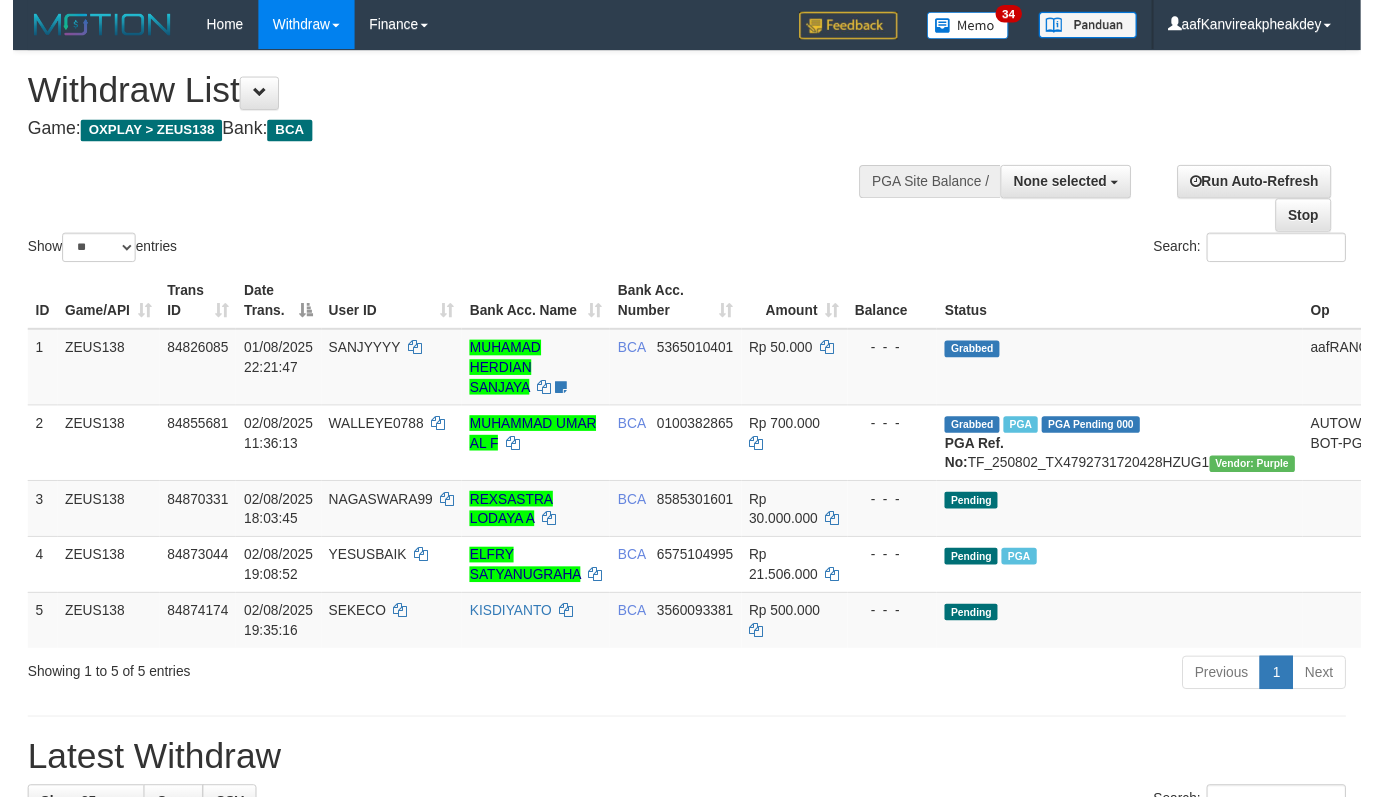scroll, scrollTop: 200, scrollLeft: 0, axis: vertical 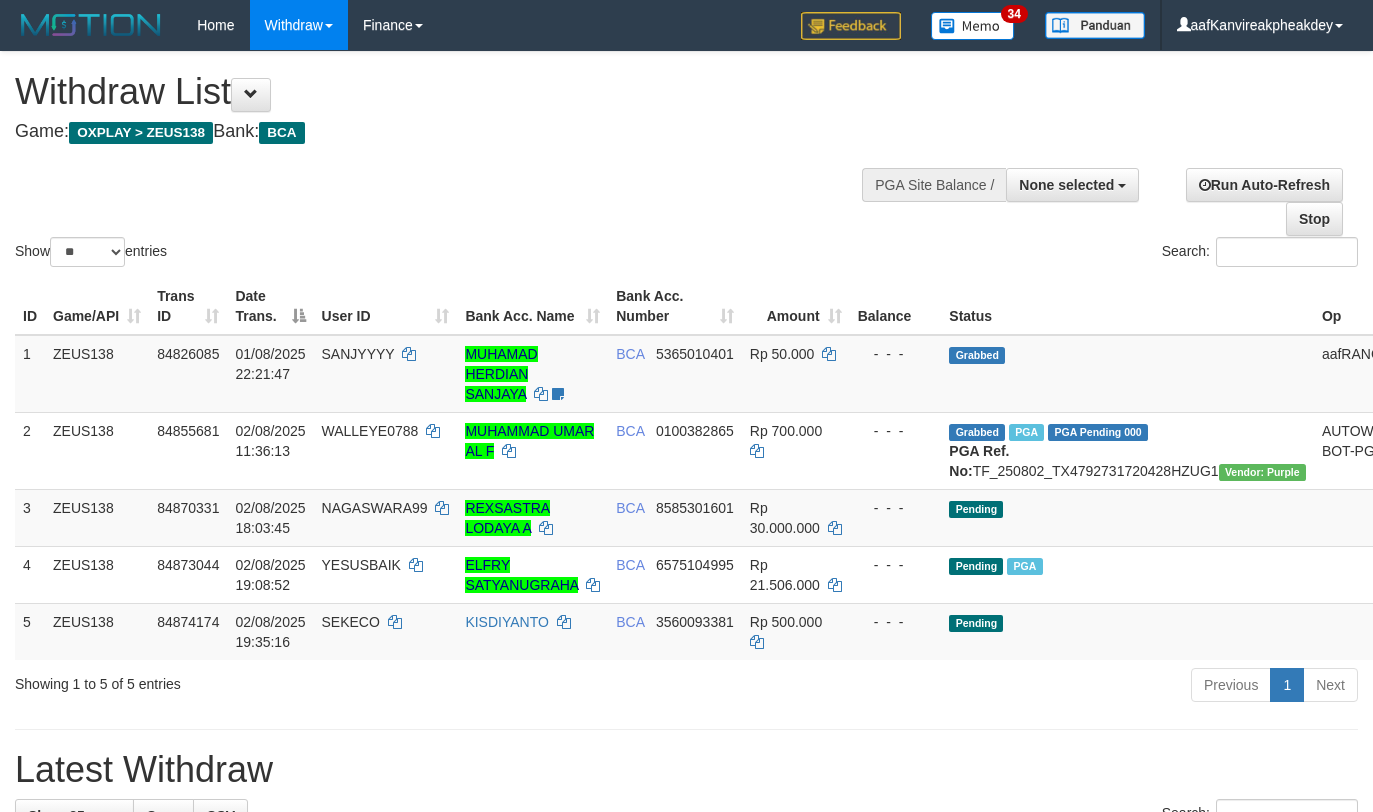 select 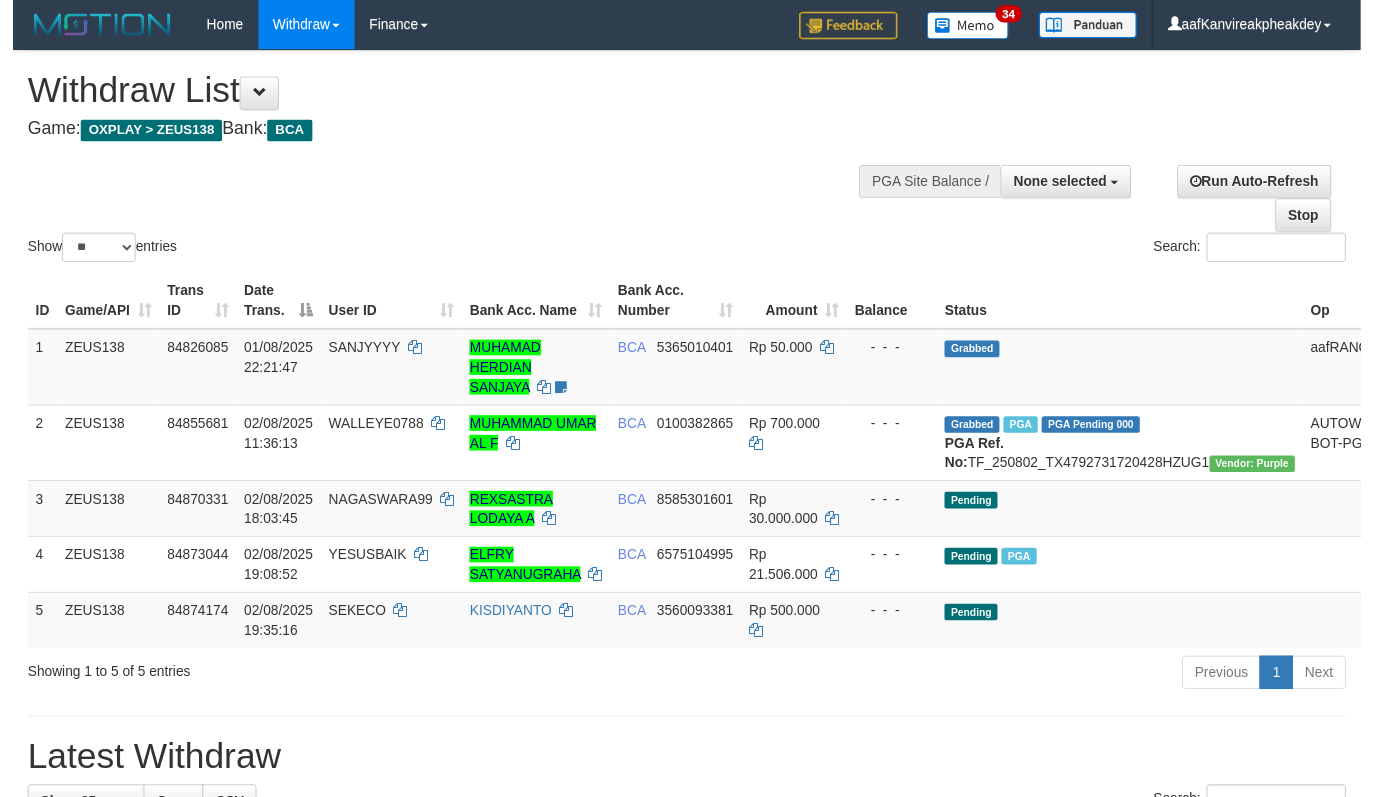 scroll, scrollTop: 200, scrollLeft: 0, axis: vertical 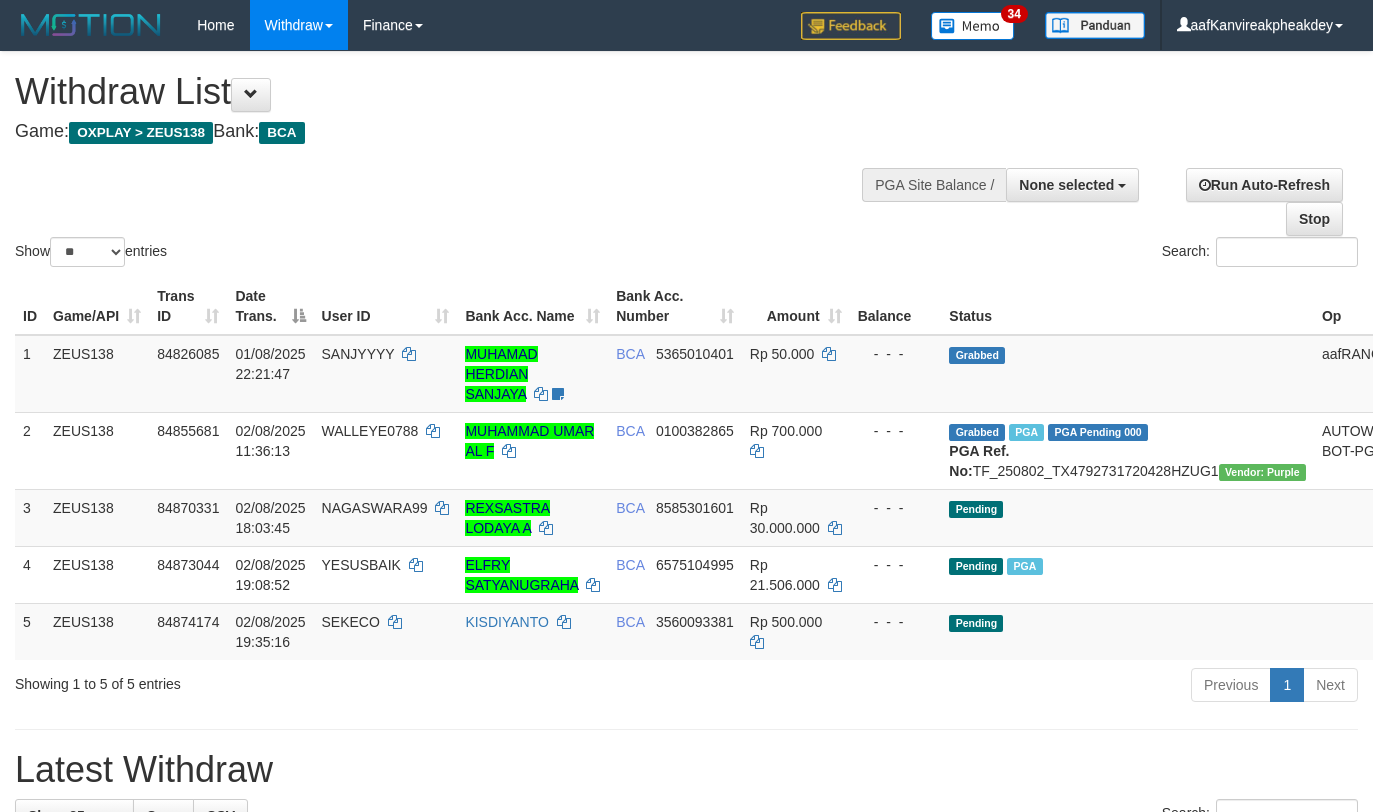 select 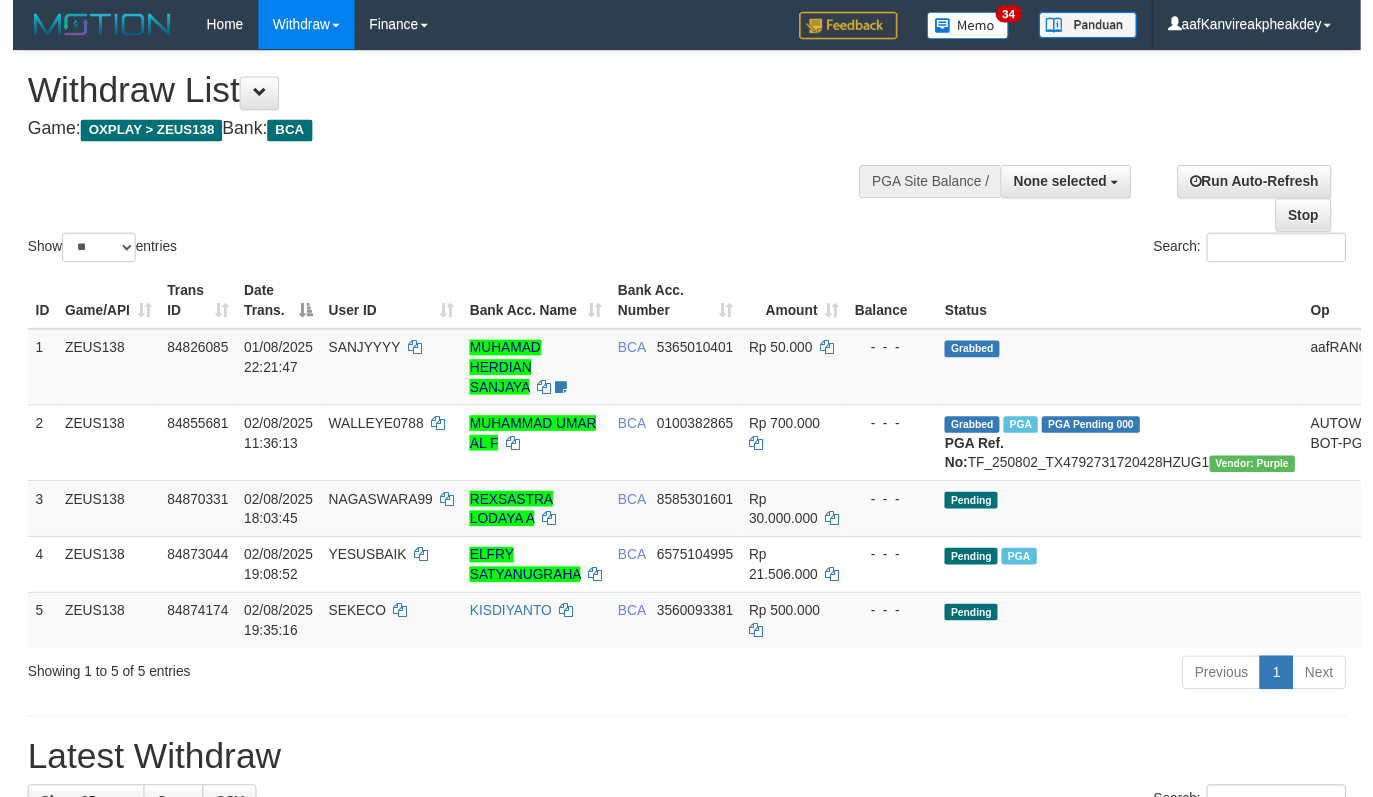 scroll, scrollTop: 200, scrollLeft: 0, axis: vertical 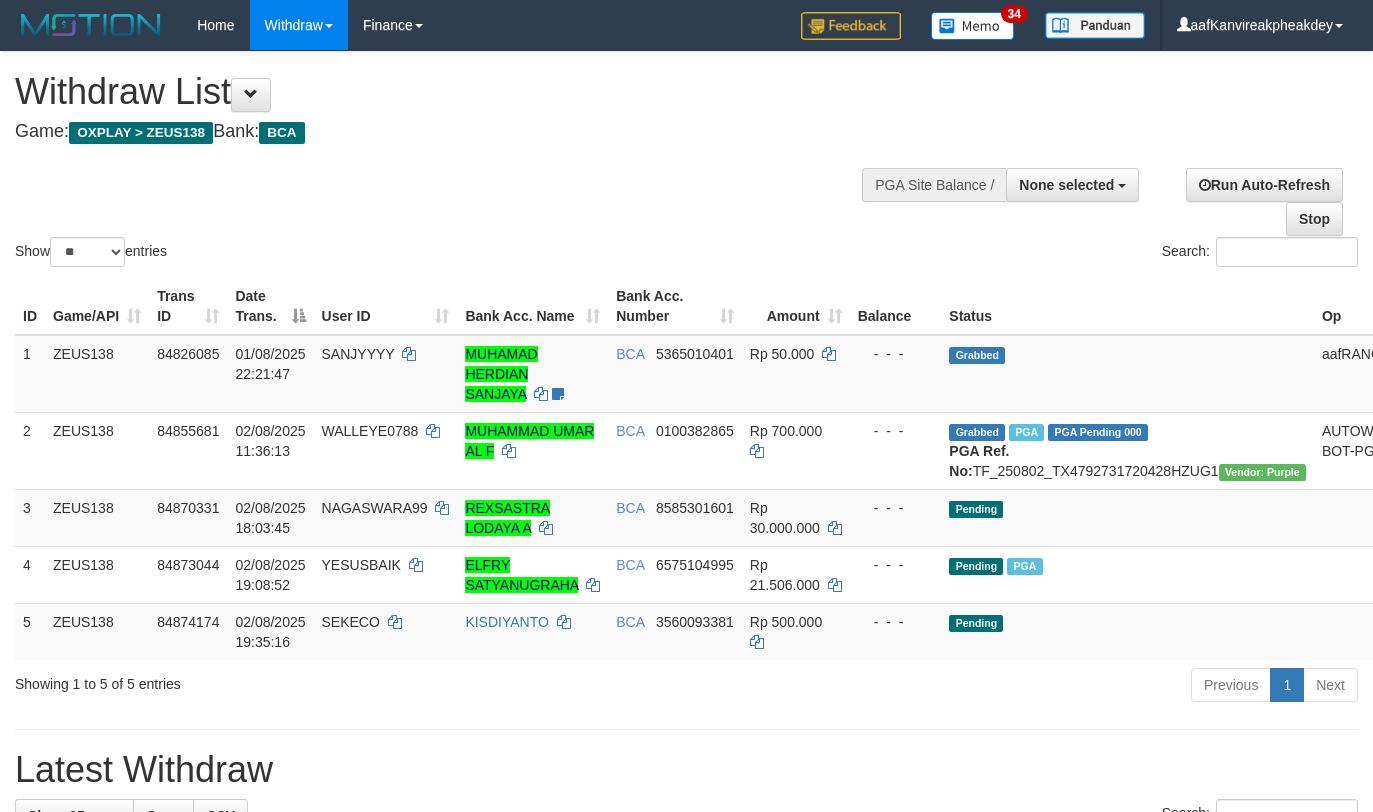 select 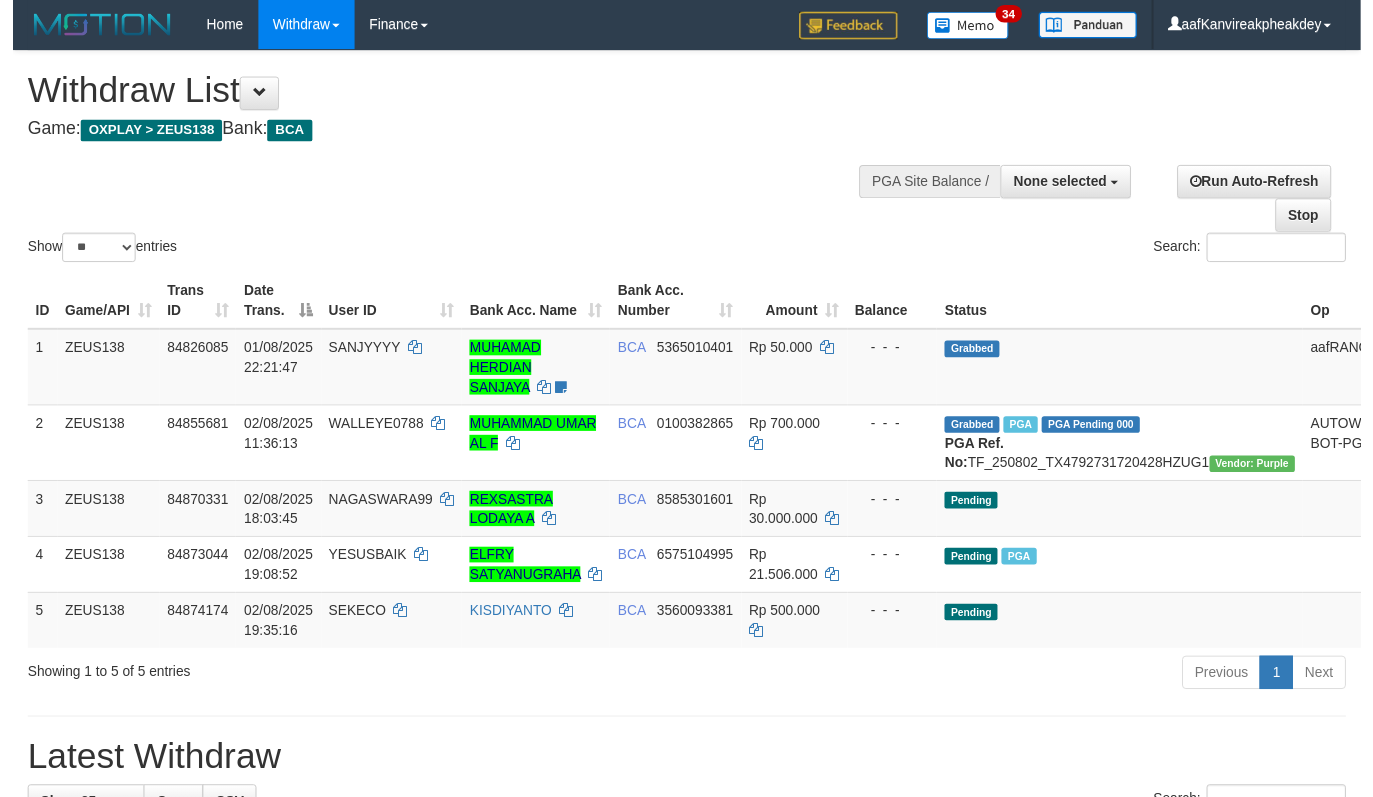 scroll, scrollTop: 200, scrollLeft: 0, axis: vertical 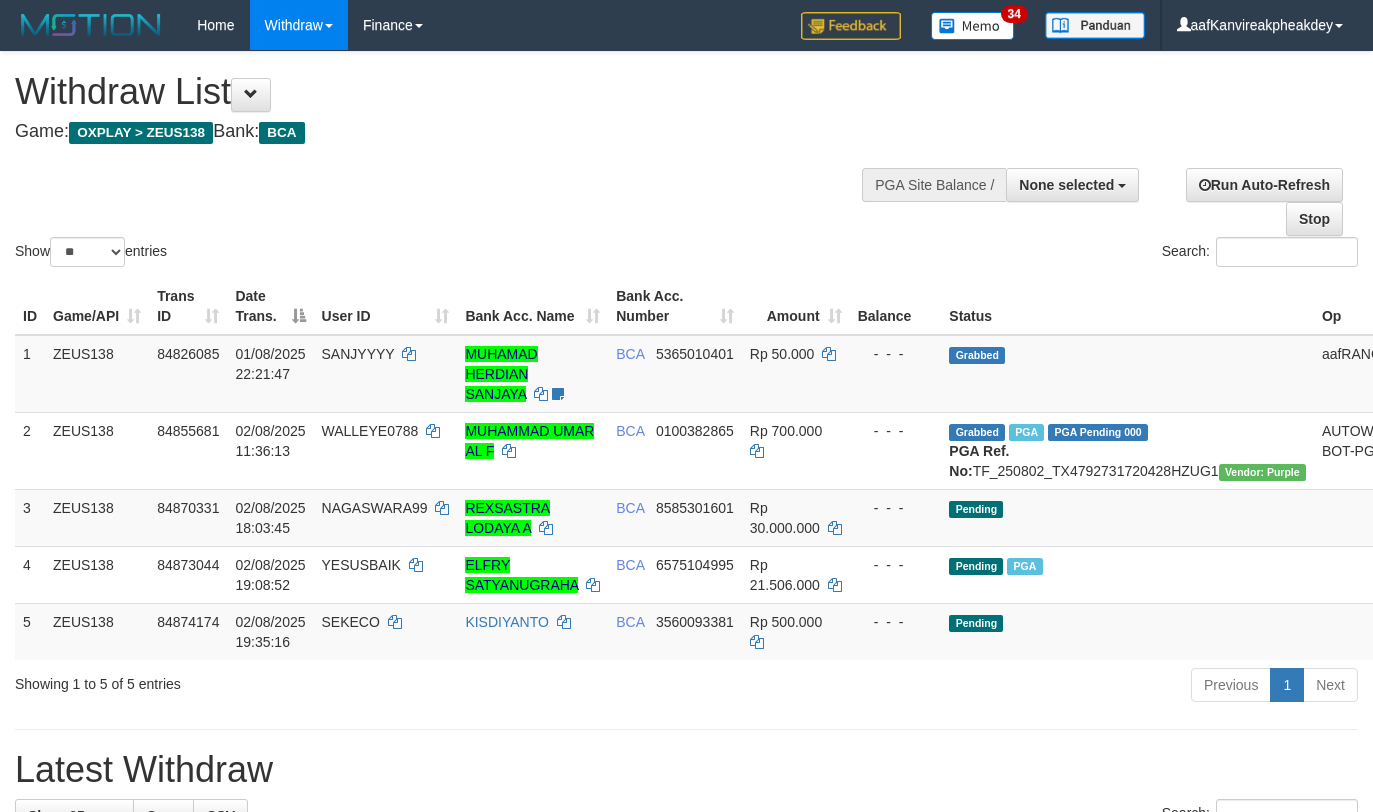 select 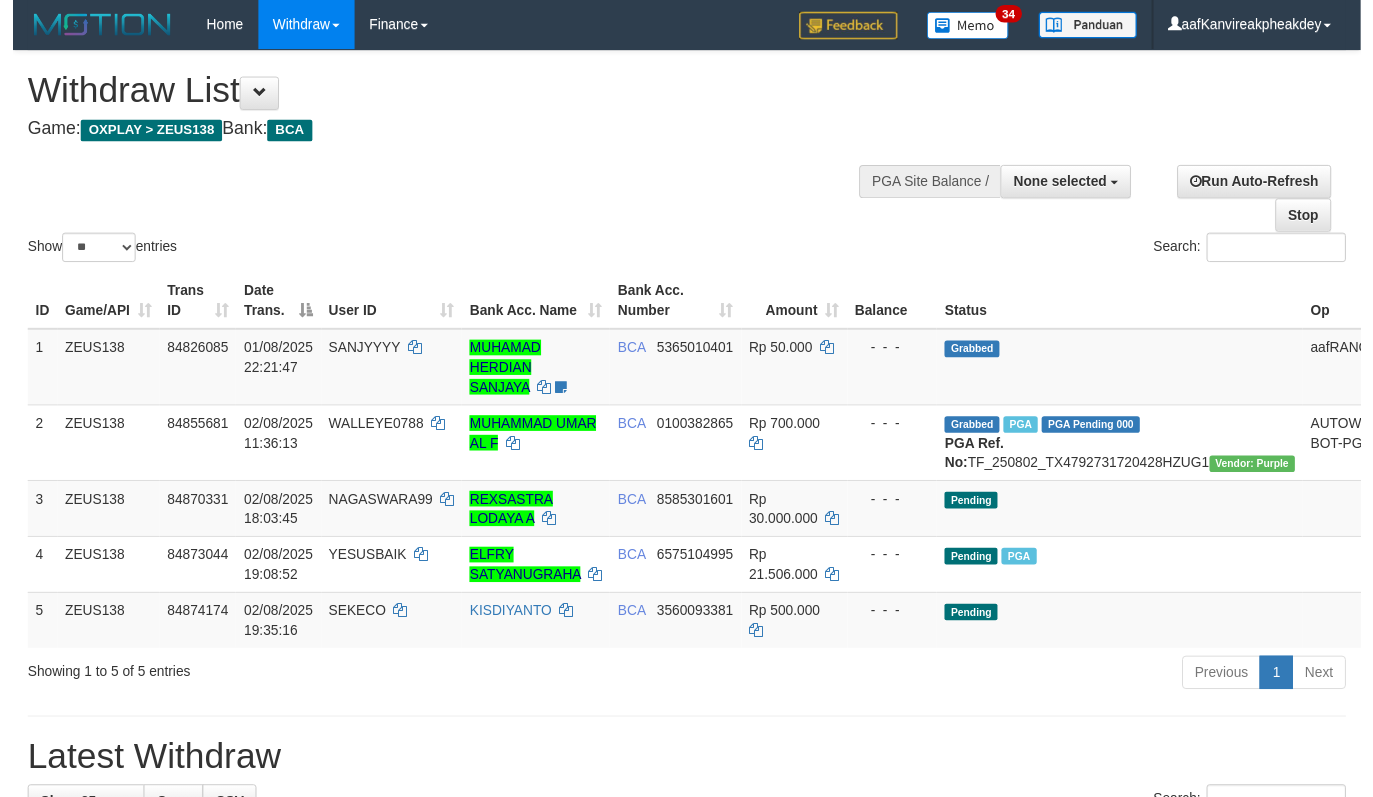 scroll, scrollTop: 200, scrollLeft: 0, axis: vertical 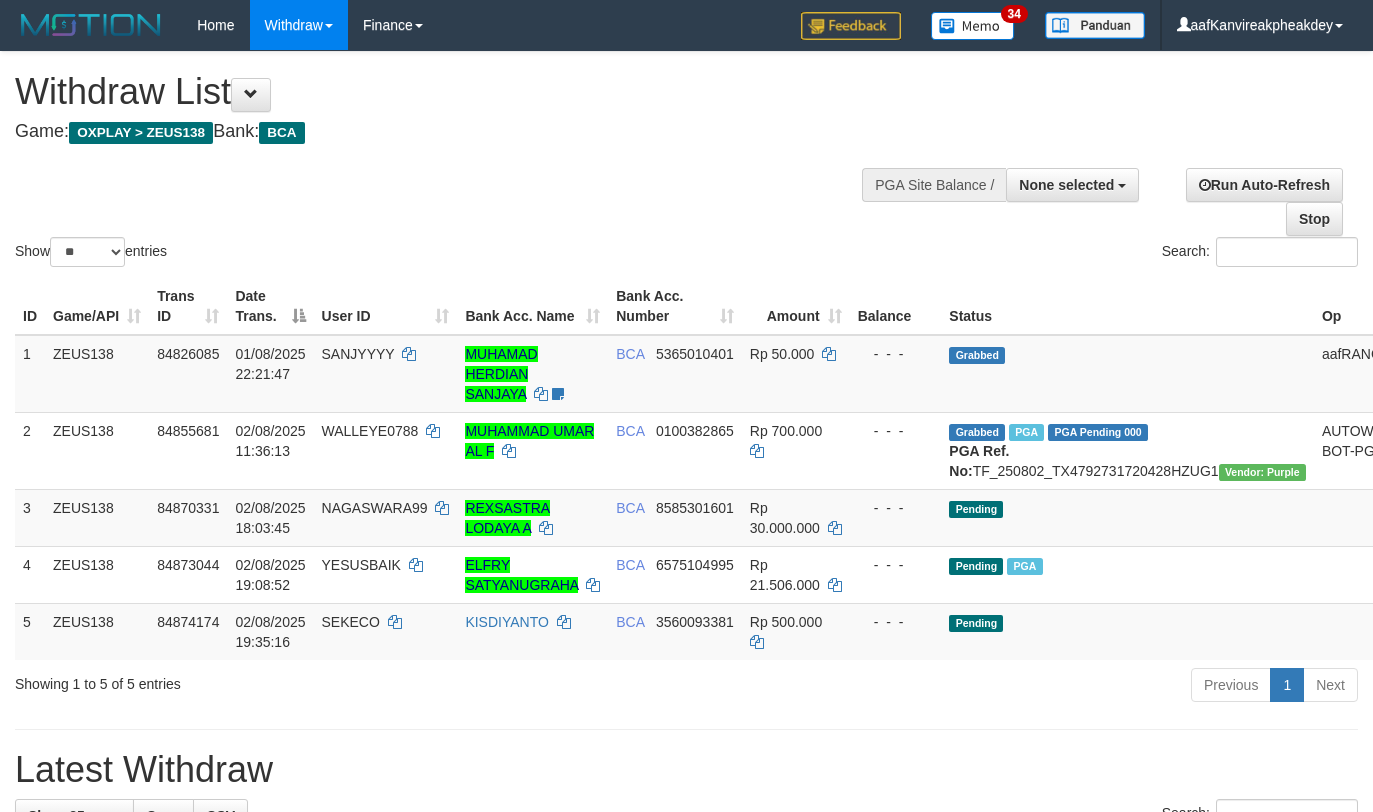 select 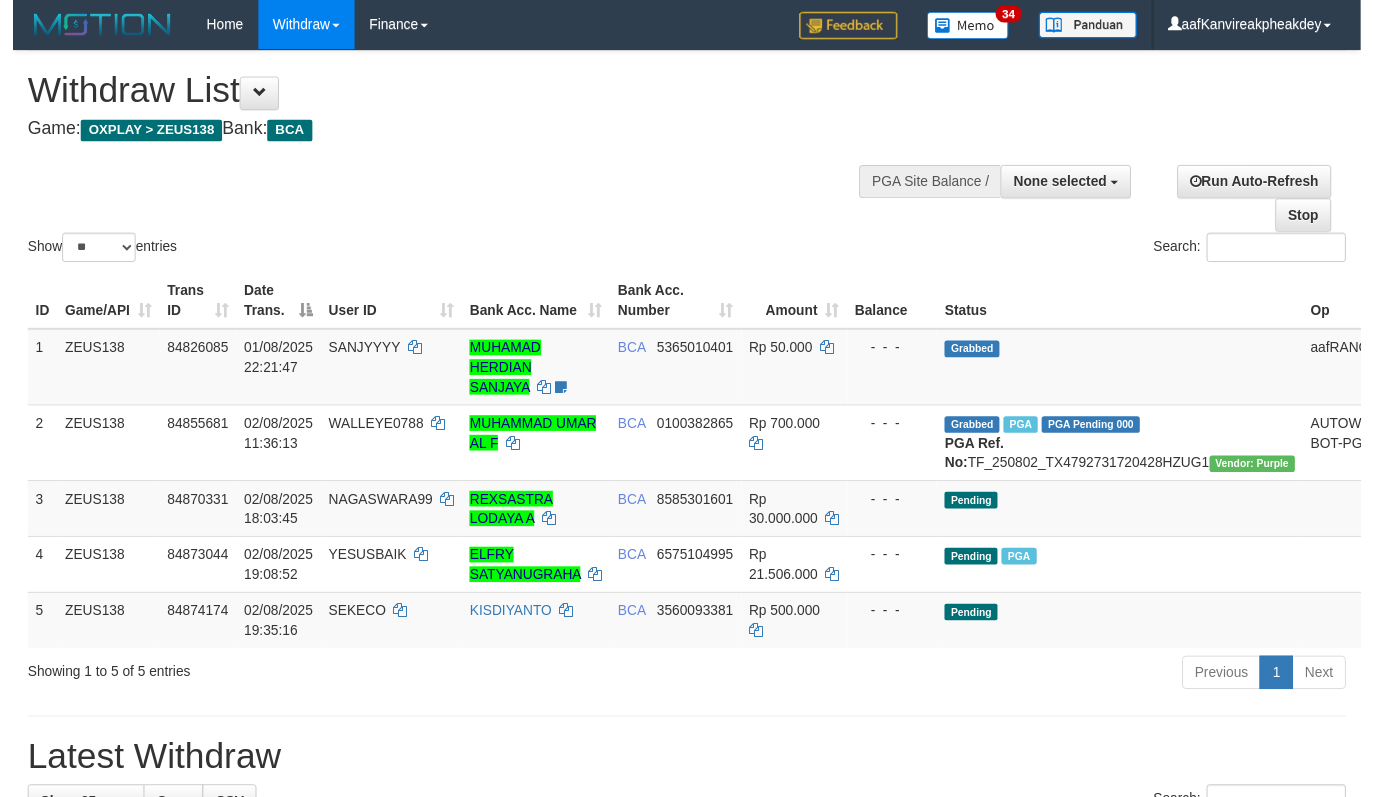 scroll, scrollTop: 200, scrollLeft: 0, axis: vertical 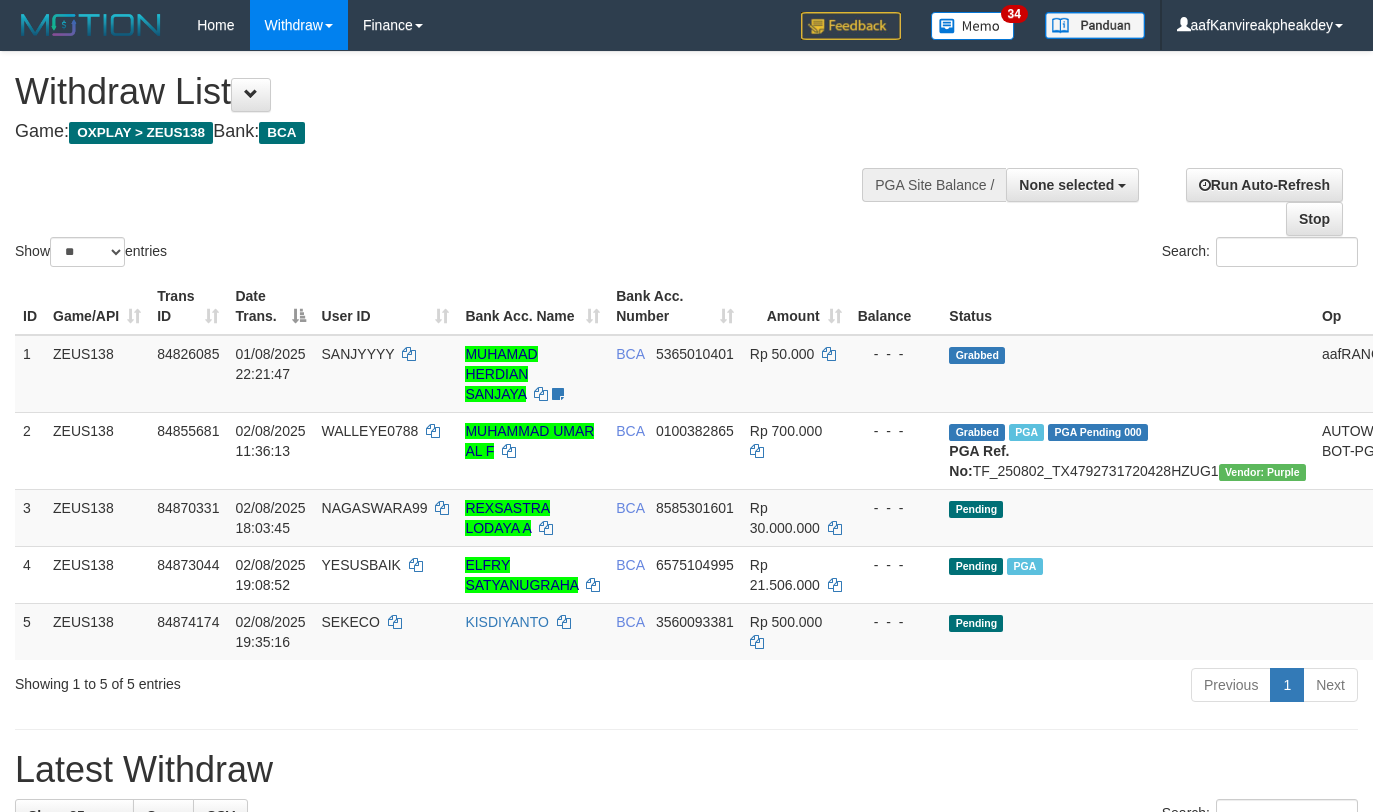 select 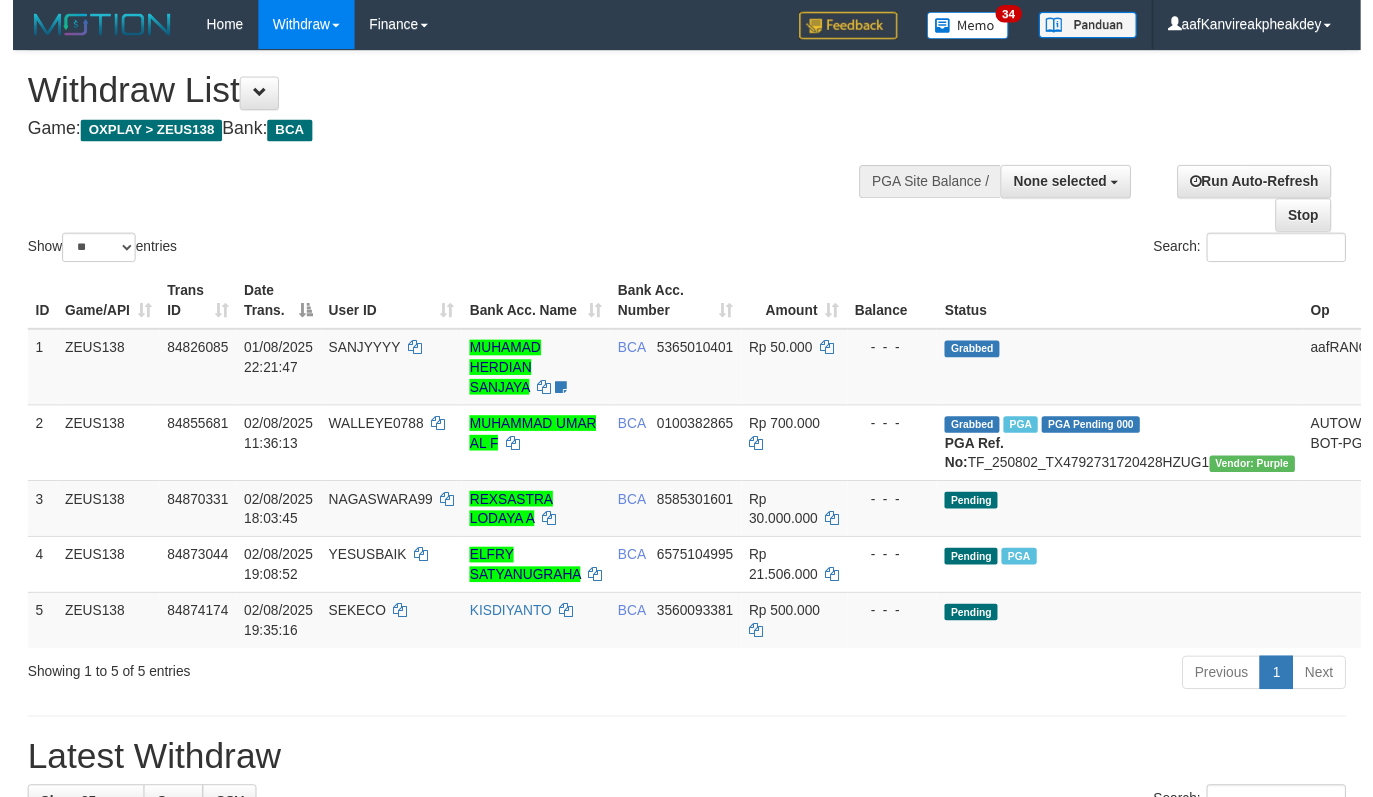 scroll, scrollTop: 200, scrollLeft: 0, axis: vertical 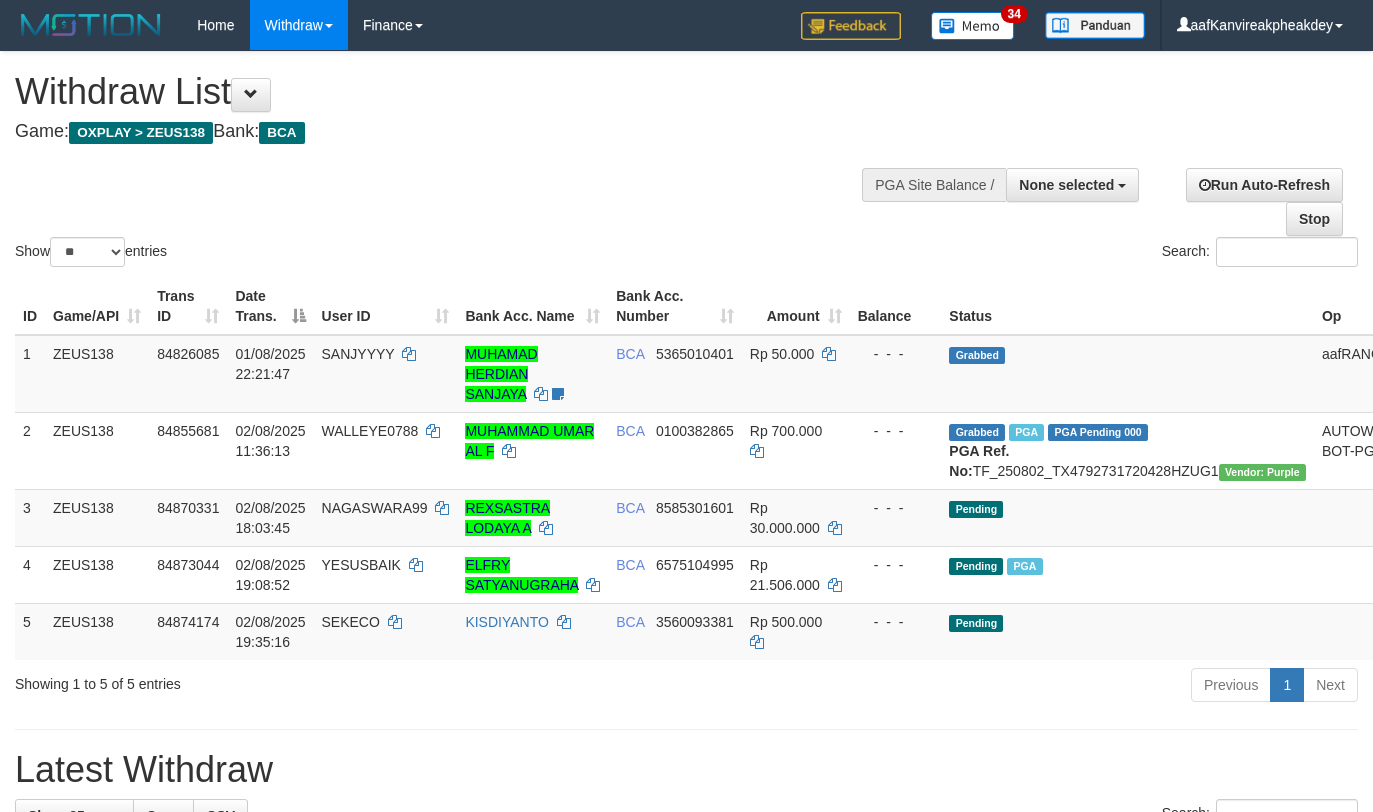 select 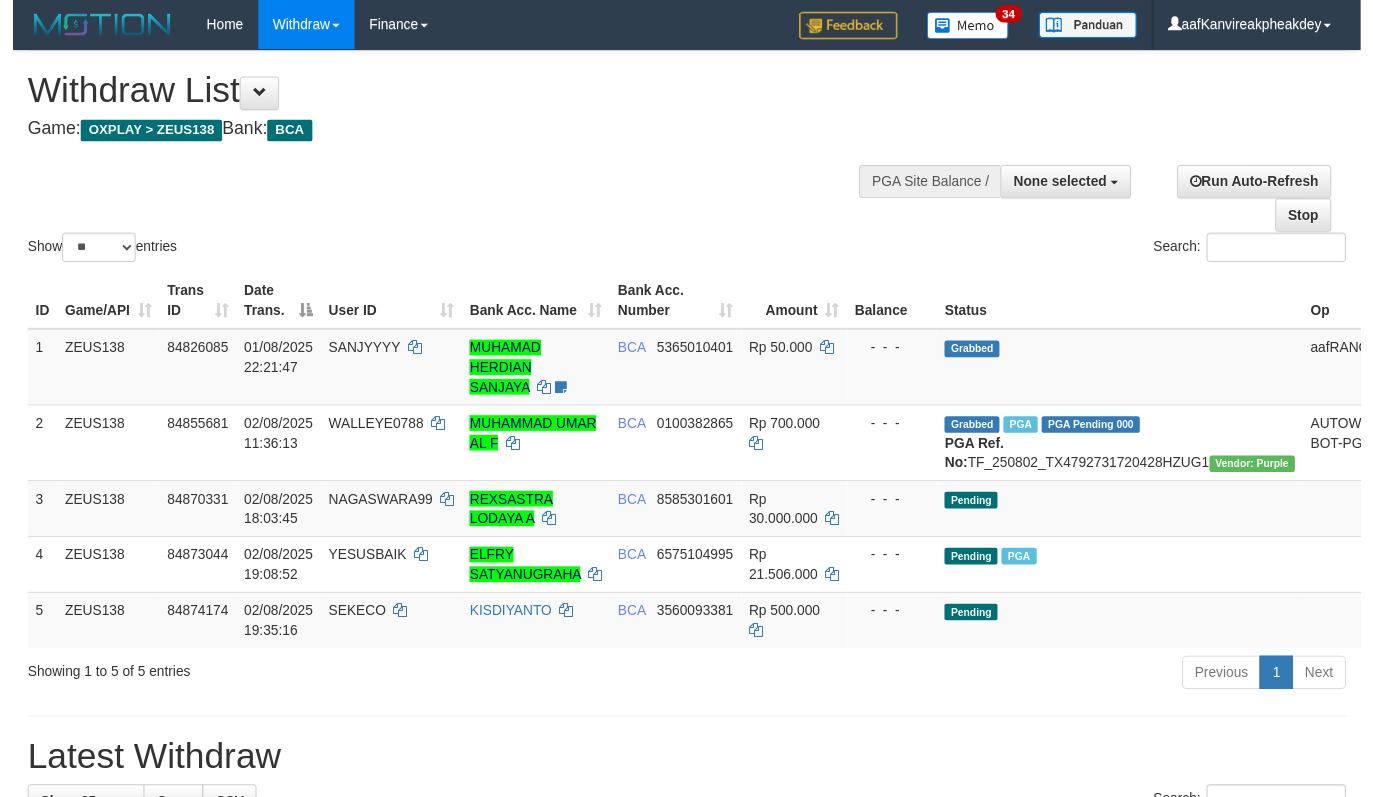 scroll, scrollTop: 200, scrollLeft: 0, axis: vertical 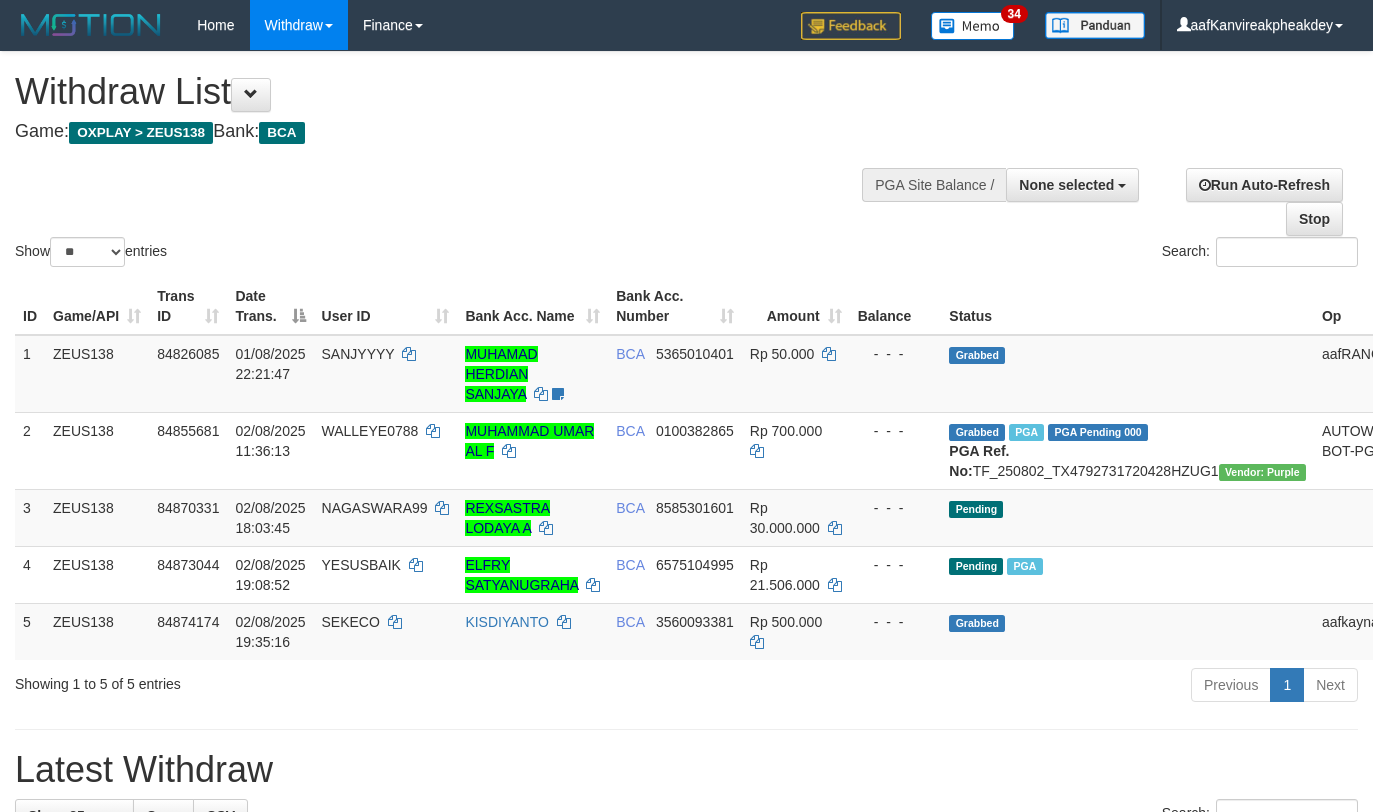 select 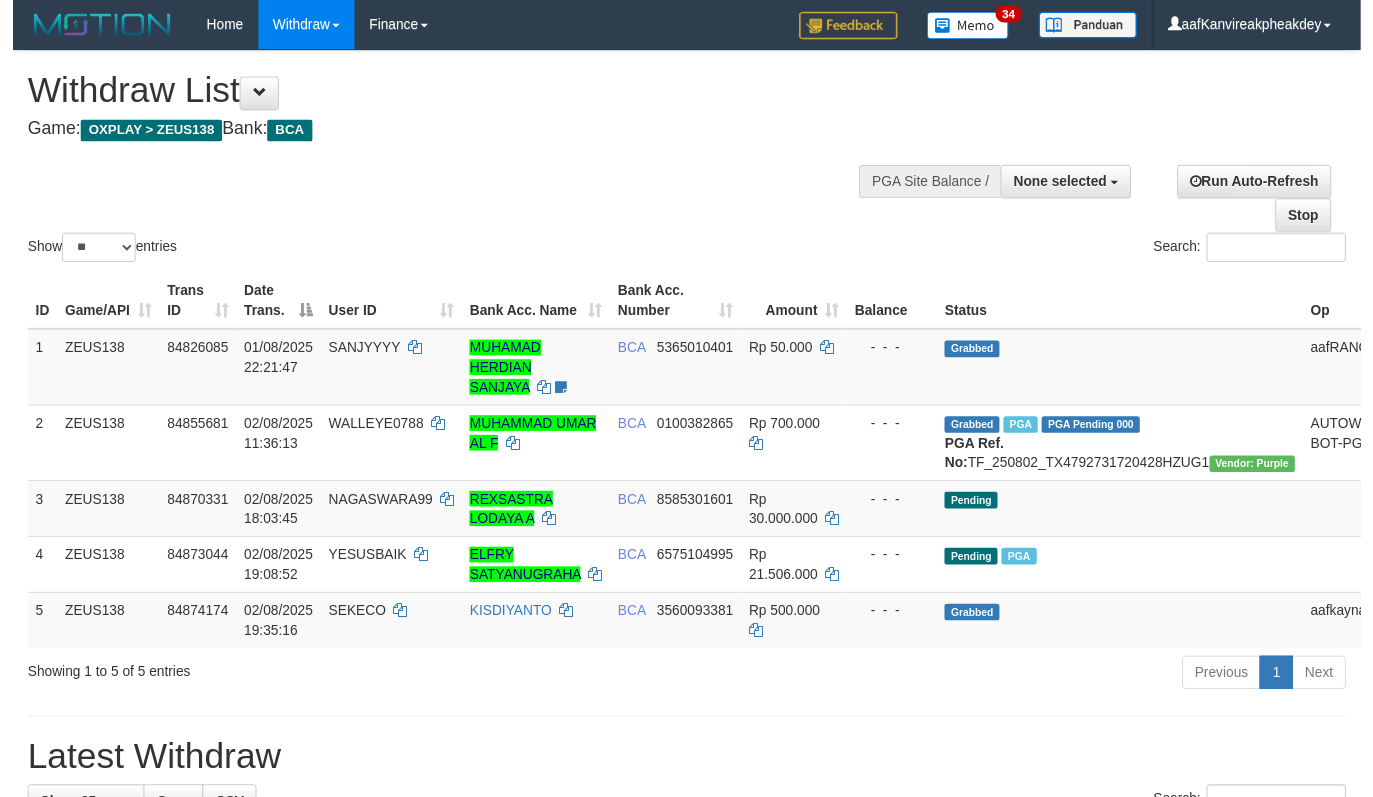scroll, scrollTop: 200, scrollLeft: 0, axis: vertical 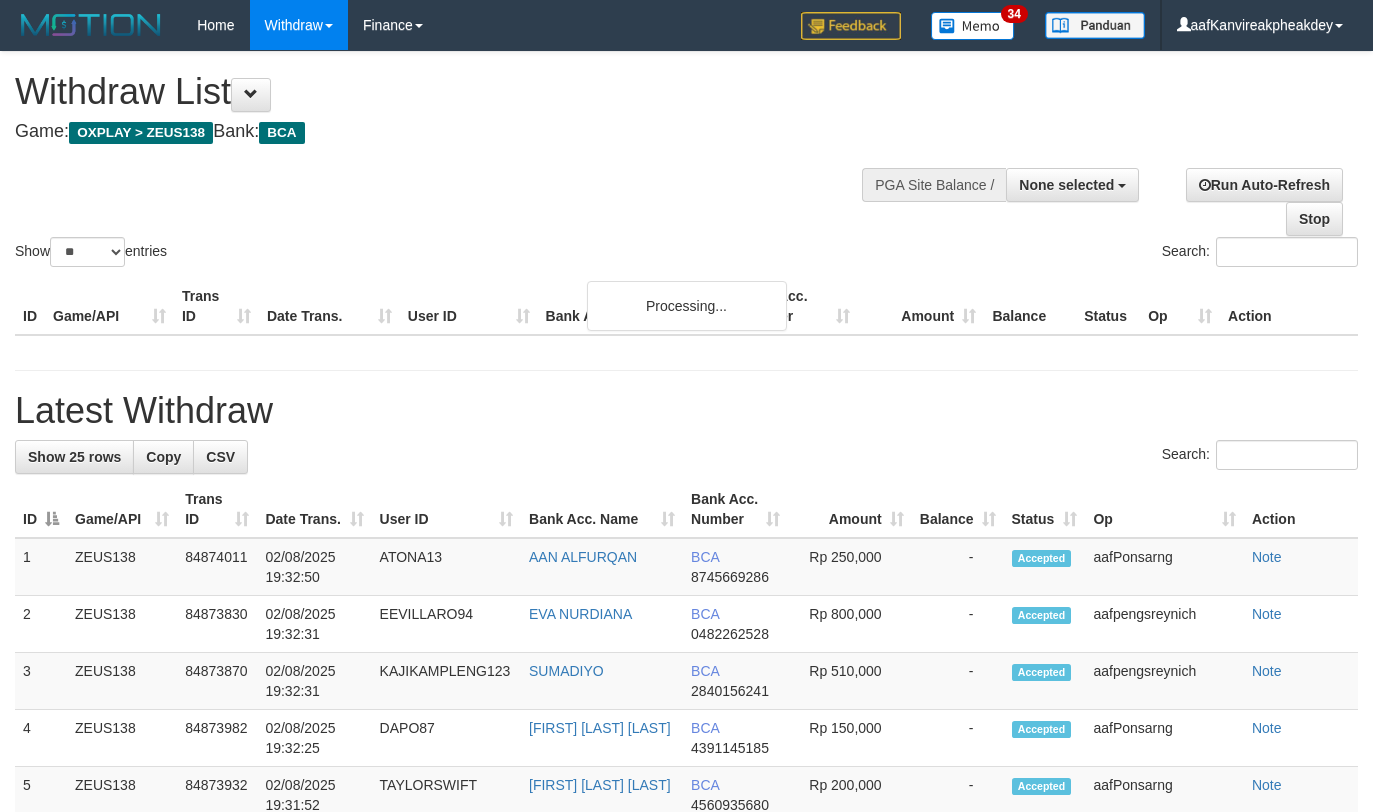 select 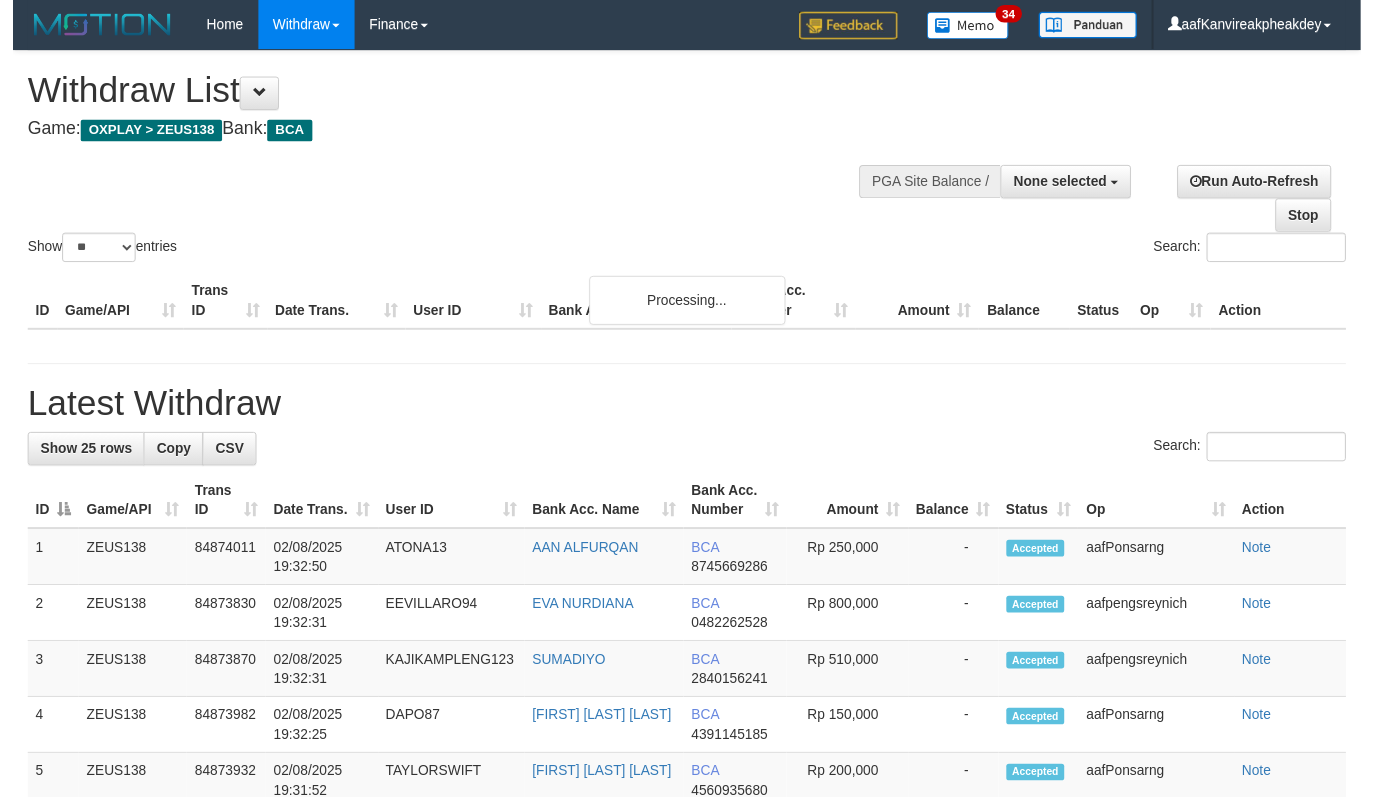 scroll, scrollTop: 200, scrollLeft: 0, axis: vertical 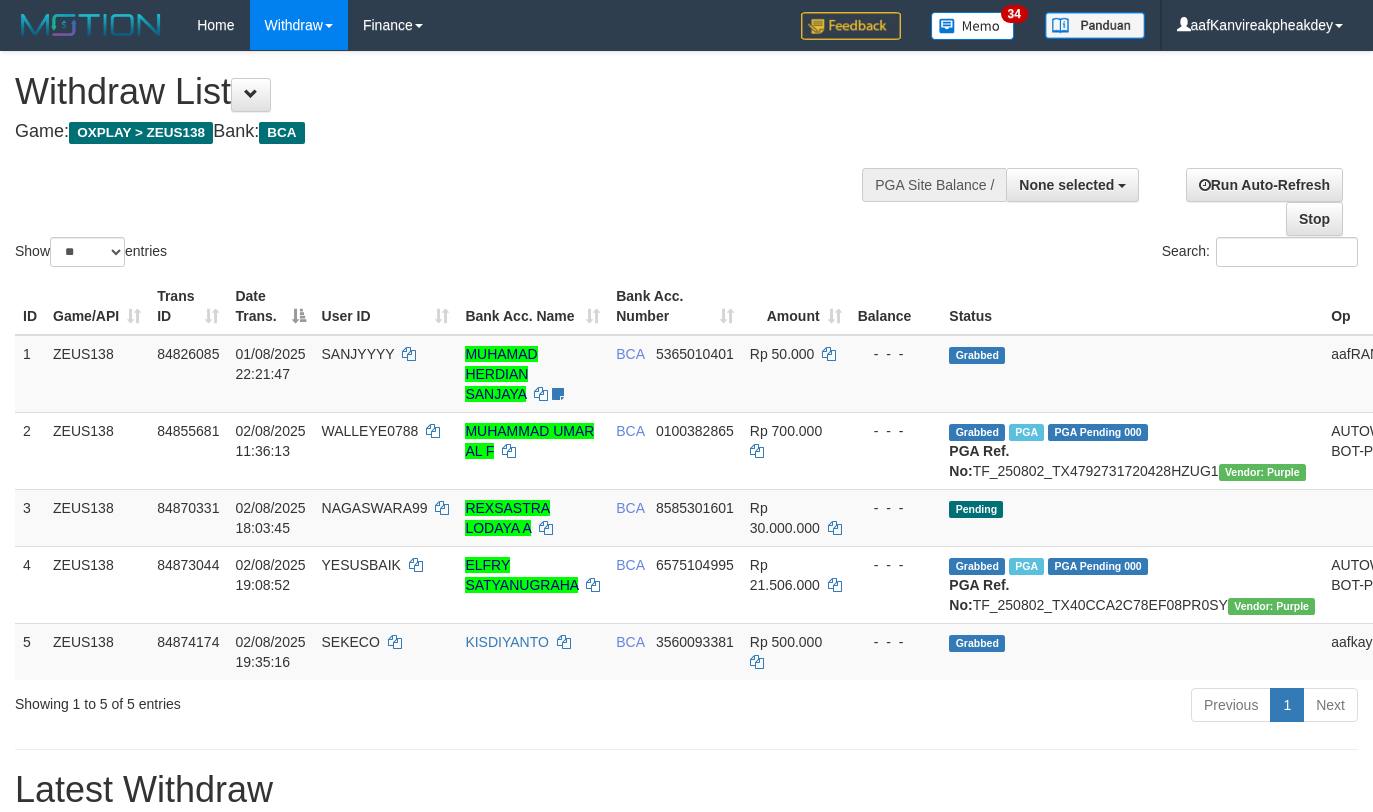 select 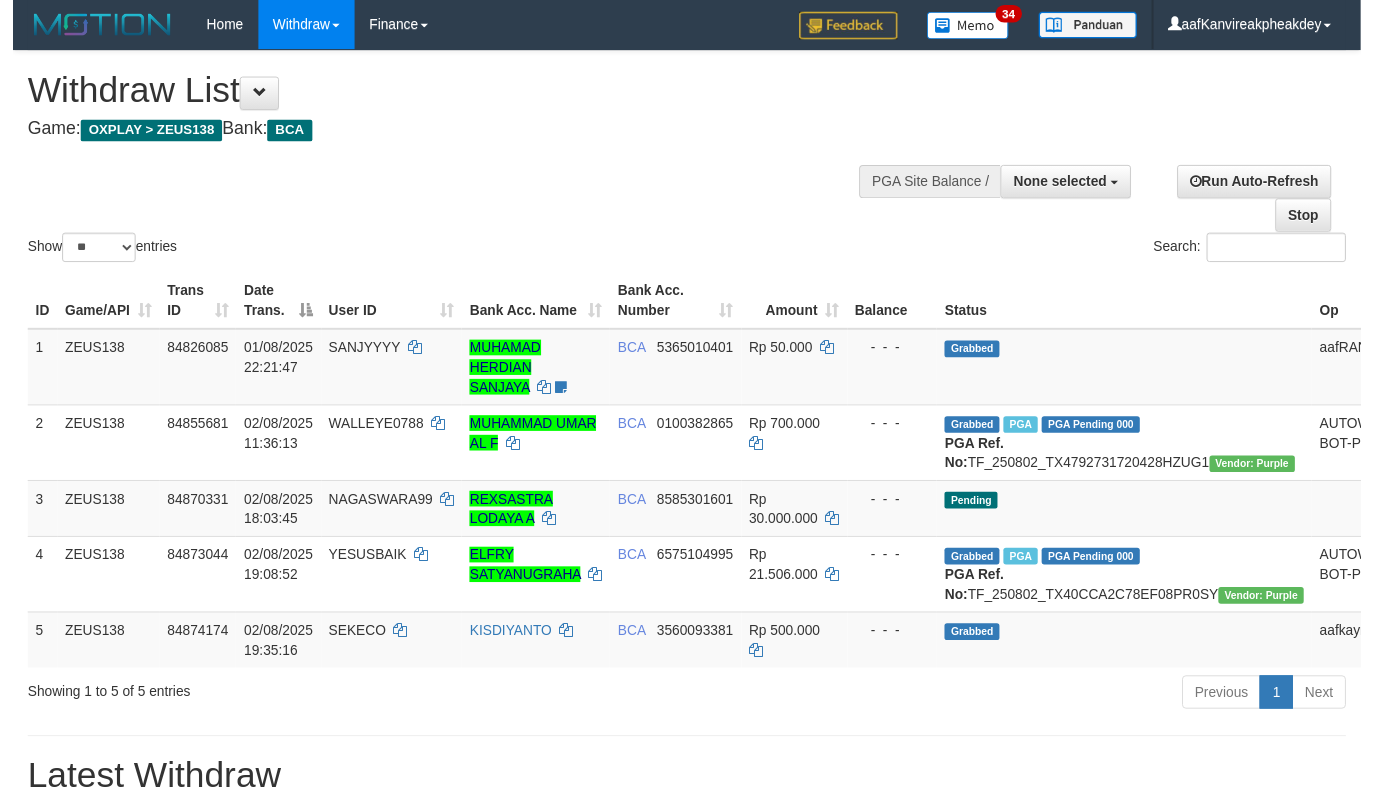scroll, scrollTop: 200, scrollLeft: 0, axis: vertical 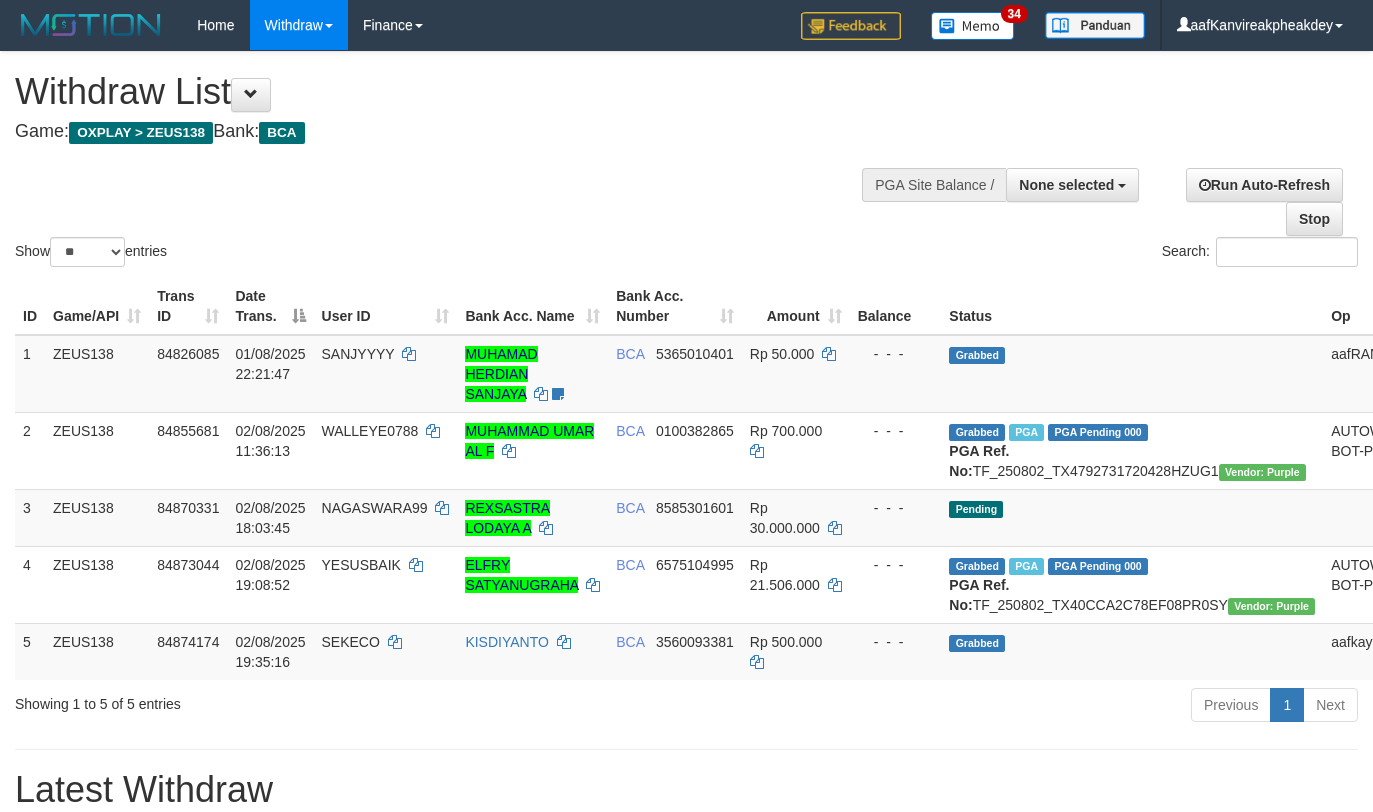 select 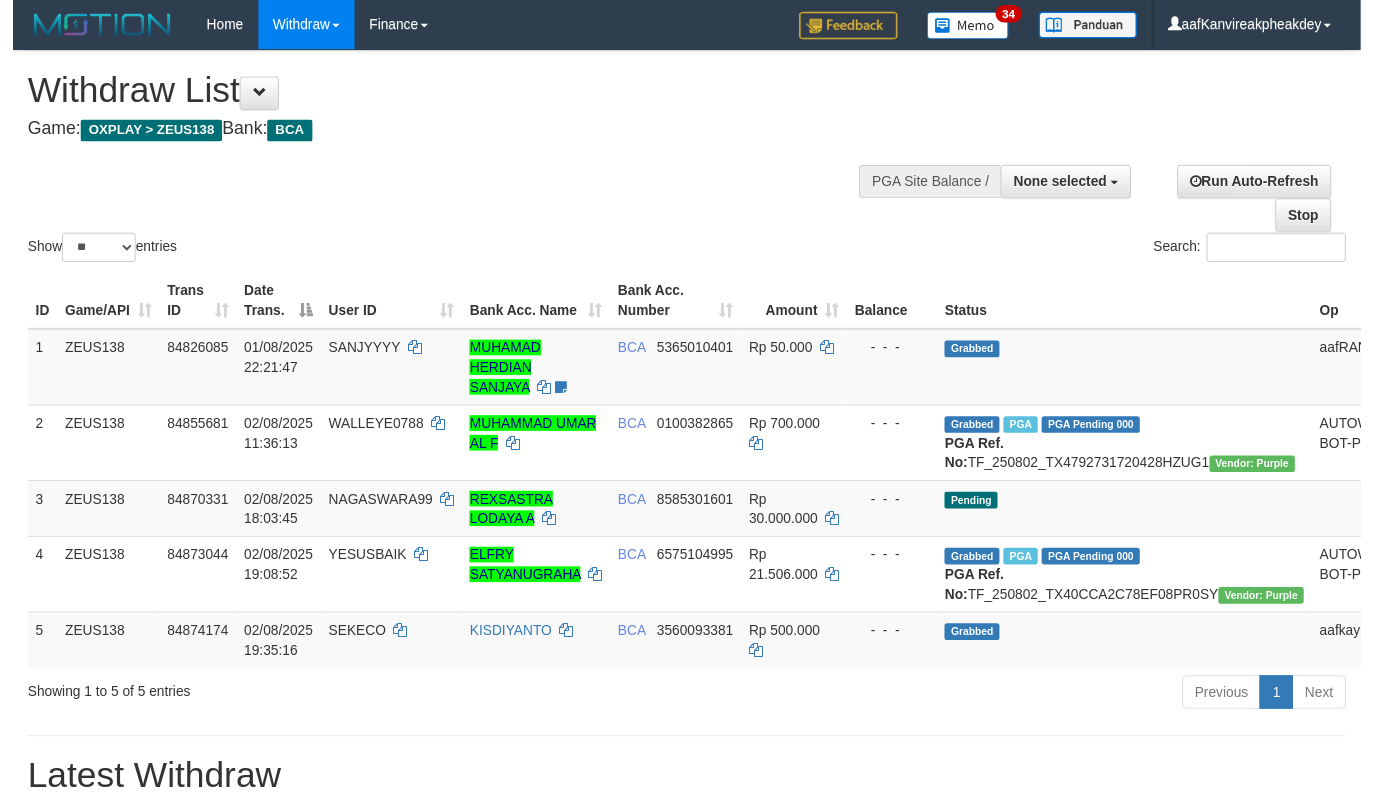 scroll, scrollTop: 200, scrollLeft: 0, axis: vertical 